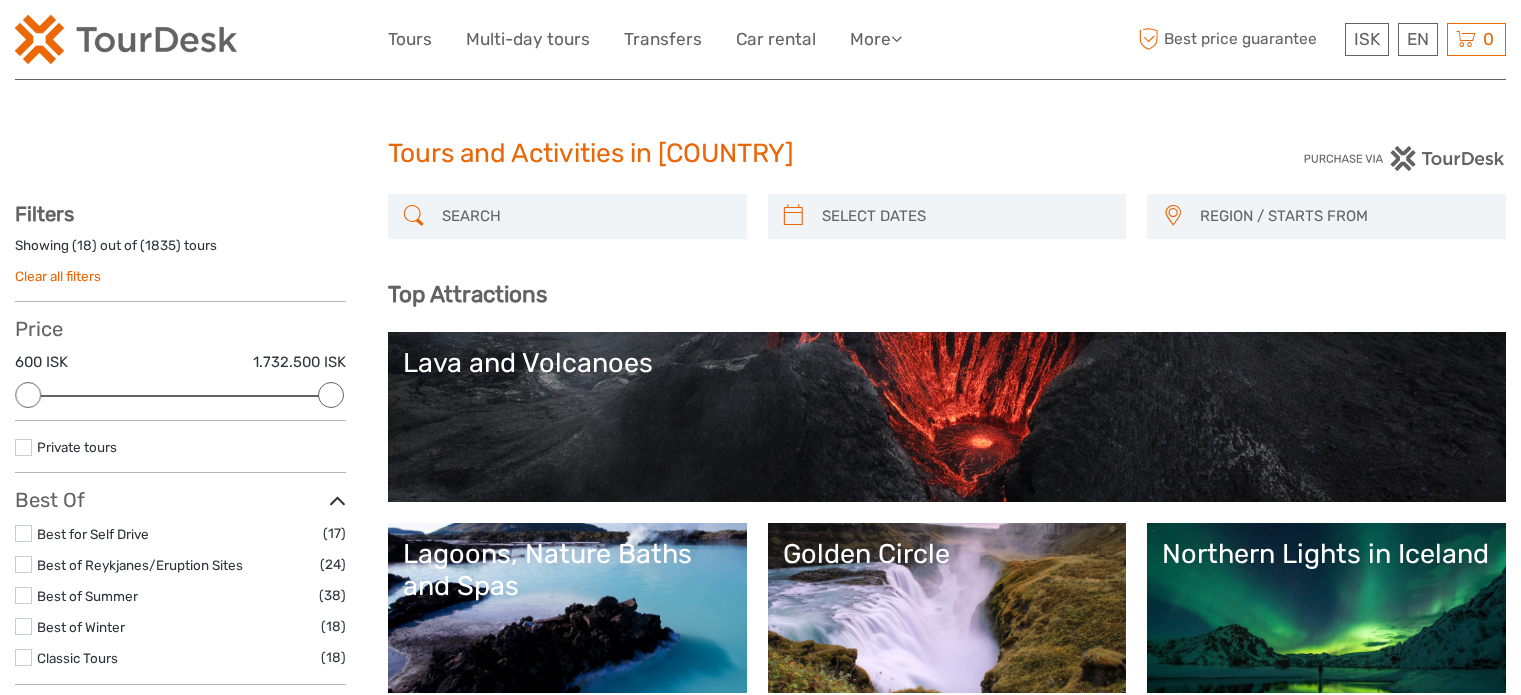 select 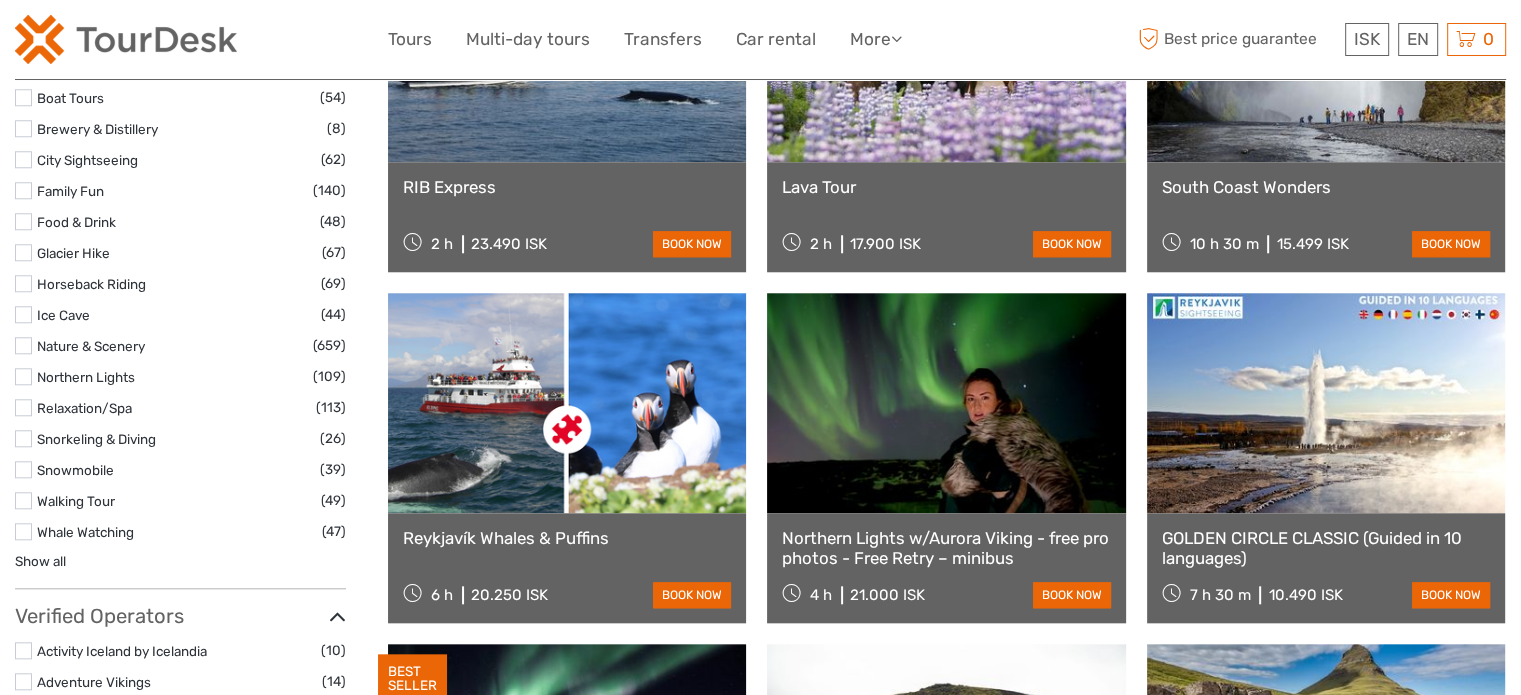 scroll, scrollTop: 0, scrollLeft: 0, axis: both 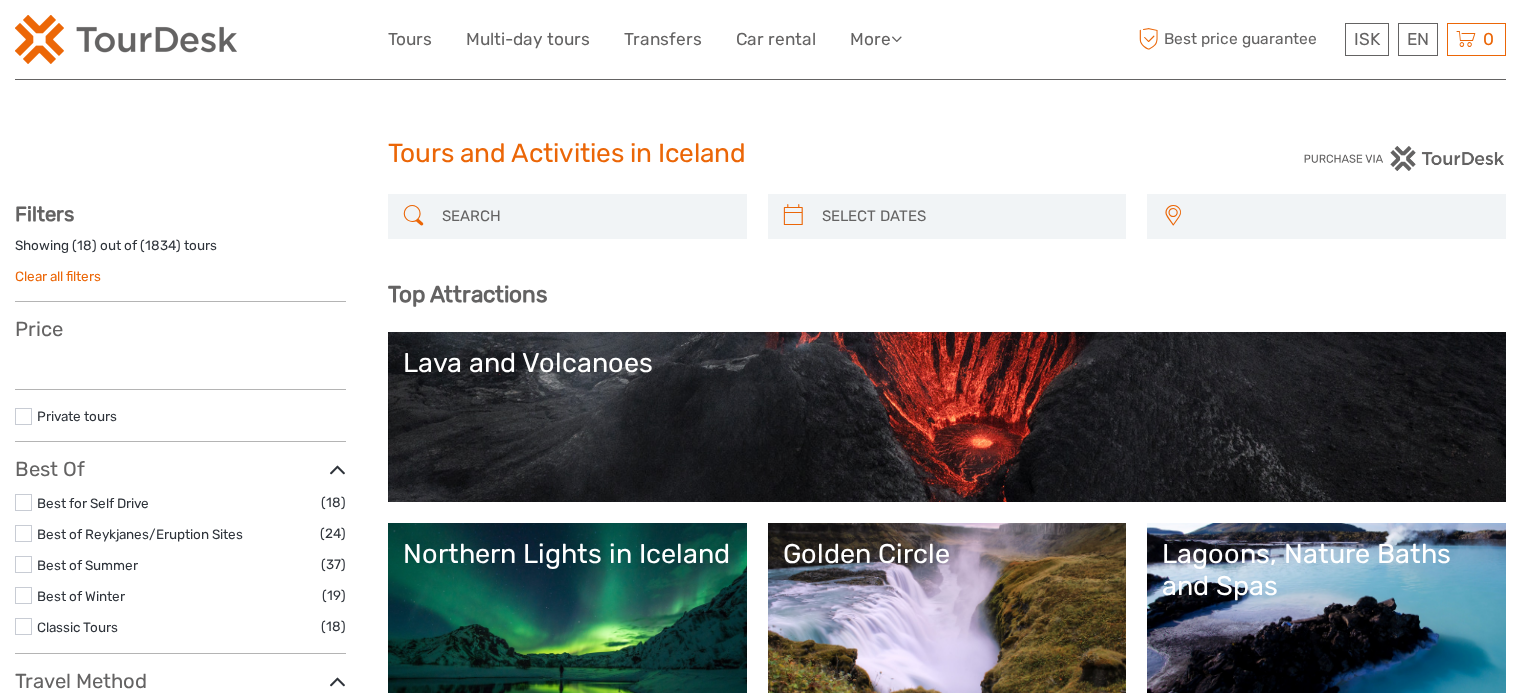select 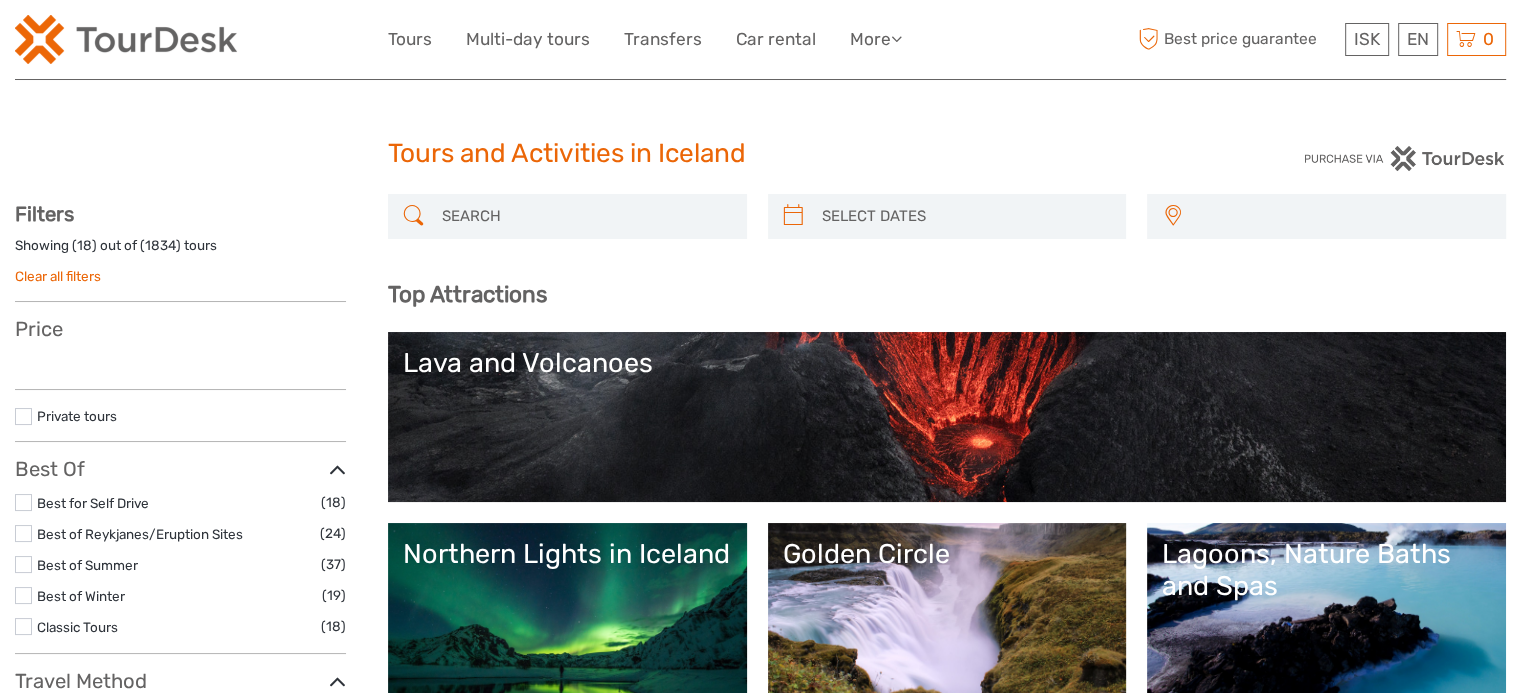 scroll, scrollTop: 0, scrollLeft: 0, axis: both 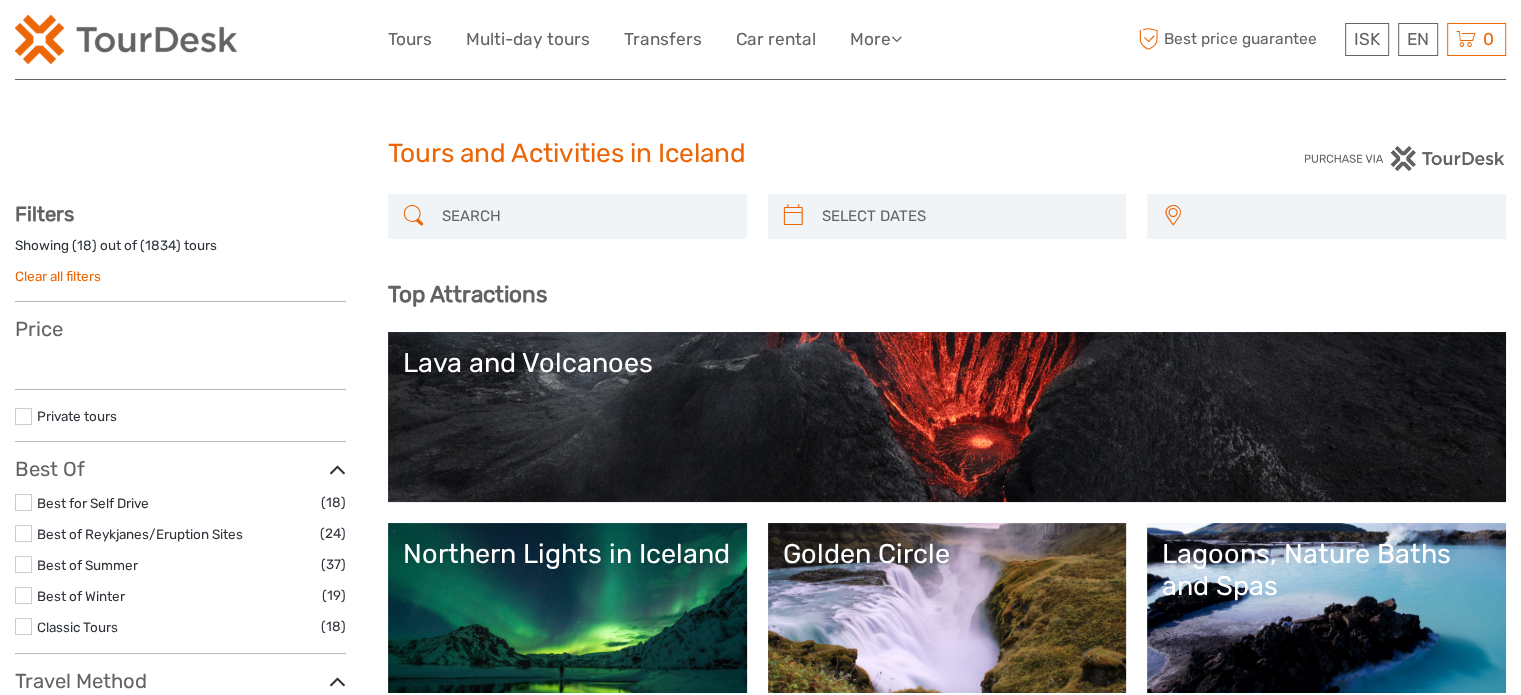 select 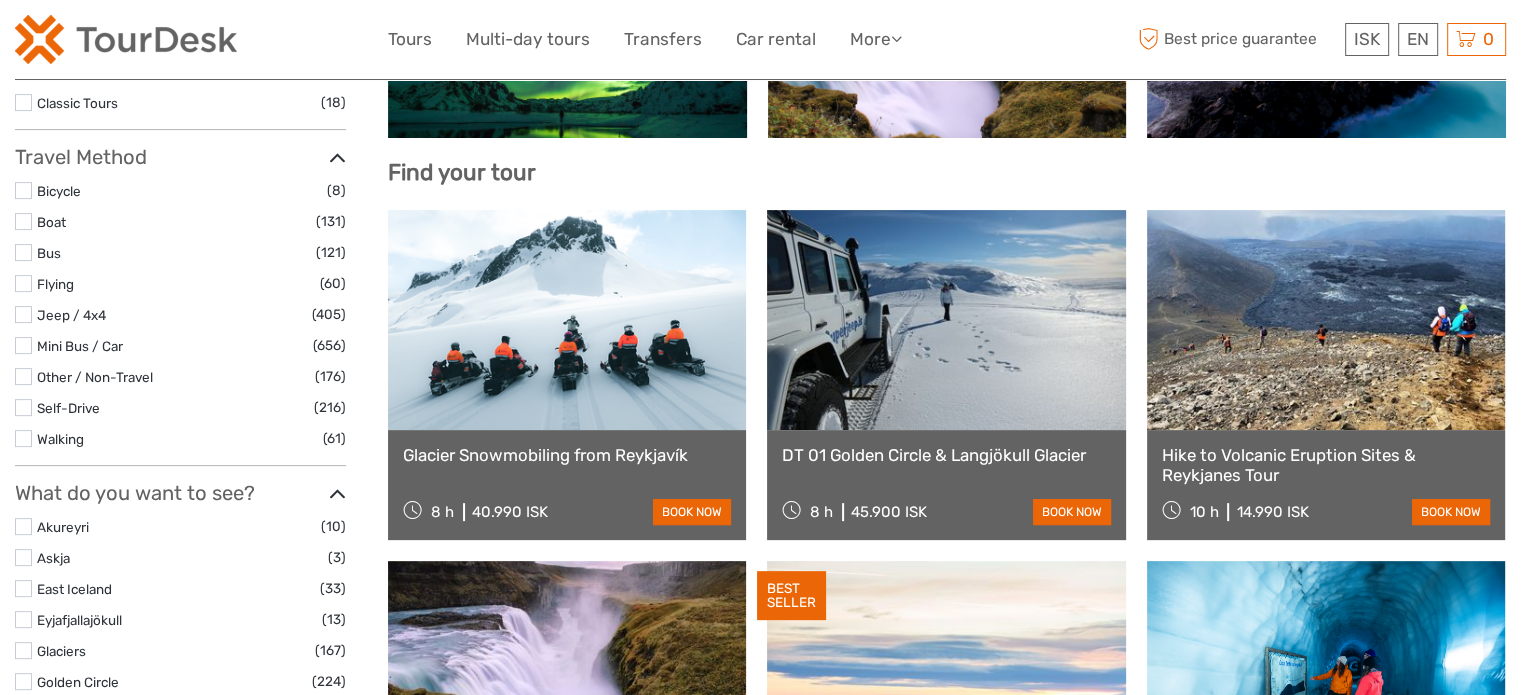 scroll, scrollTop: 603, scrollLeft: 0, axis: vertical 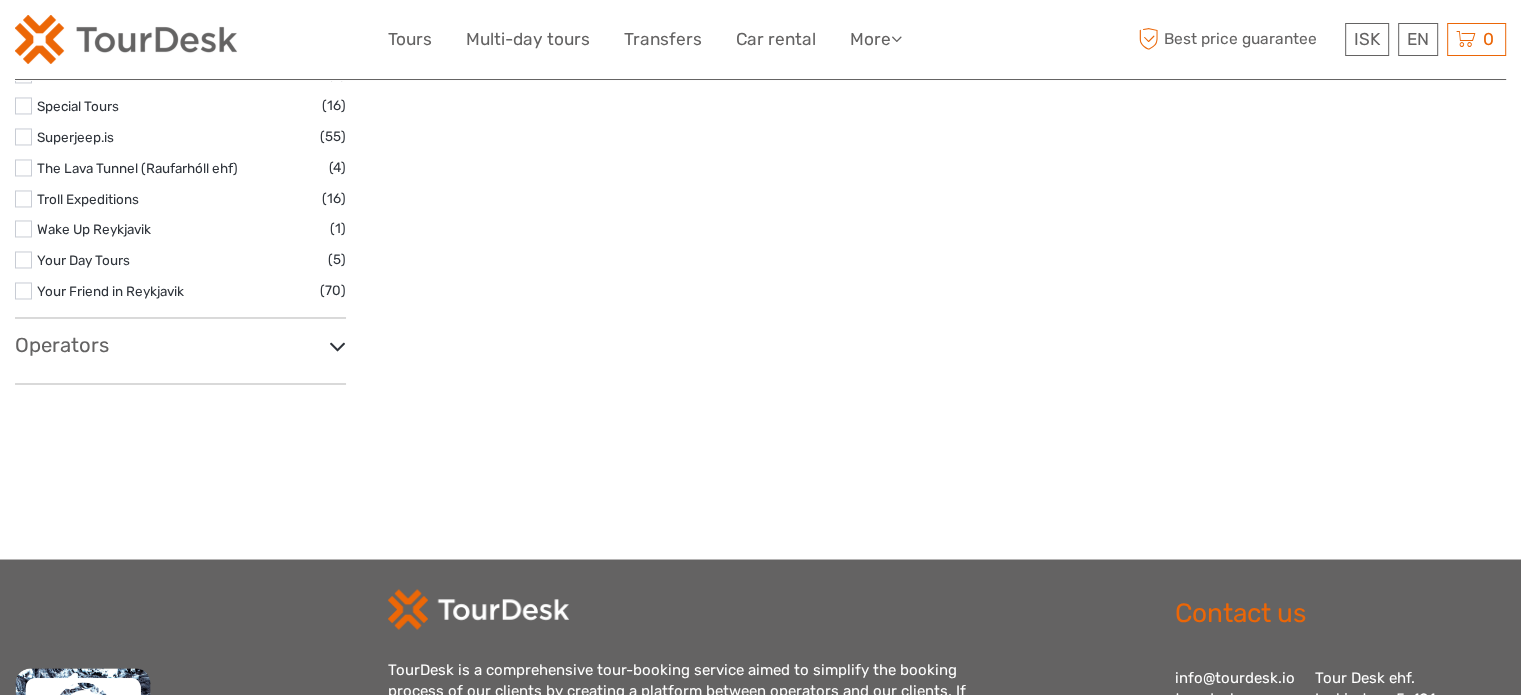 click at bounding box center [337, 346] 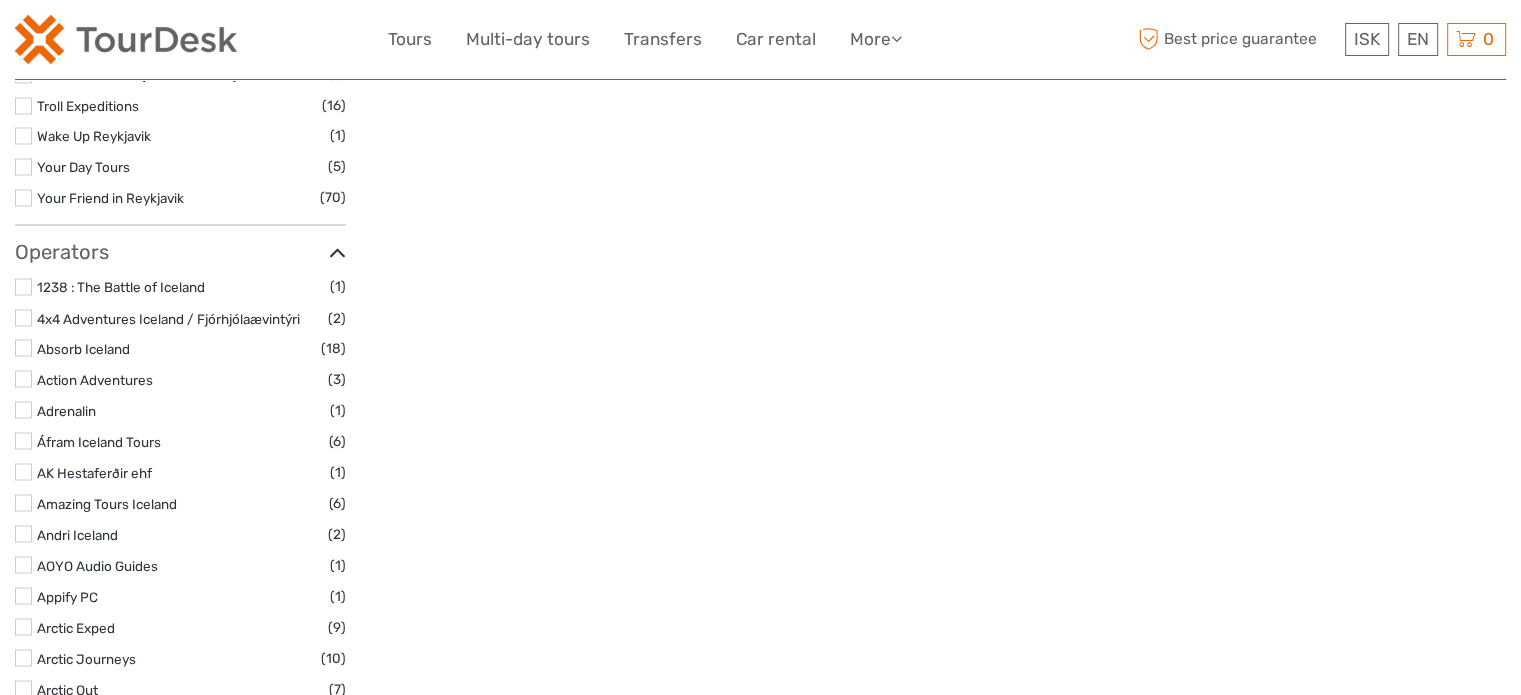 scroll, scrollTop: 3564, scrollLeft: 0, axis: vertical 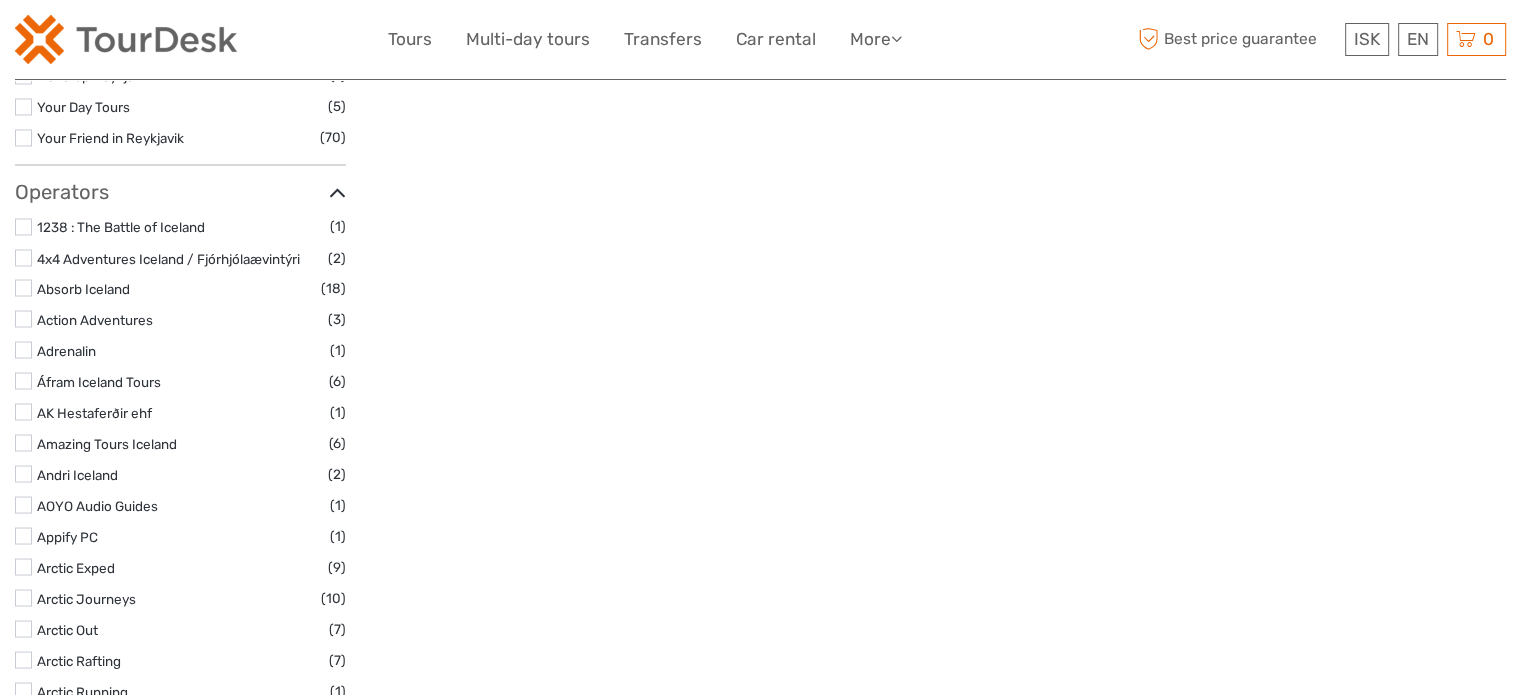 click at bounding box center (23, 535) 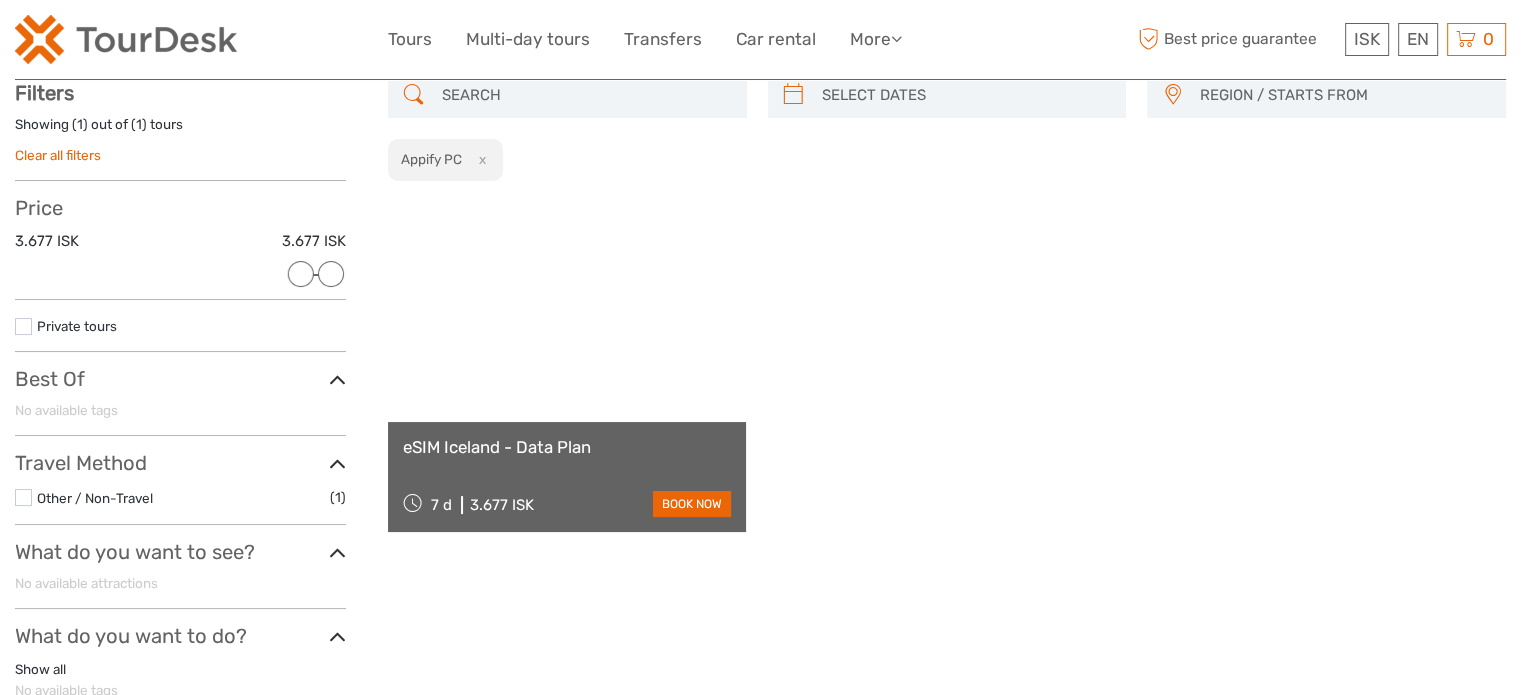 scroll, scrollTop: 113, scrollLeft: 0, axis: vertical 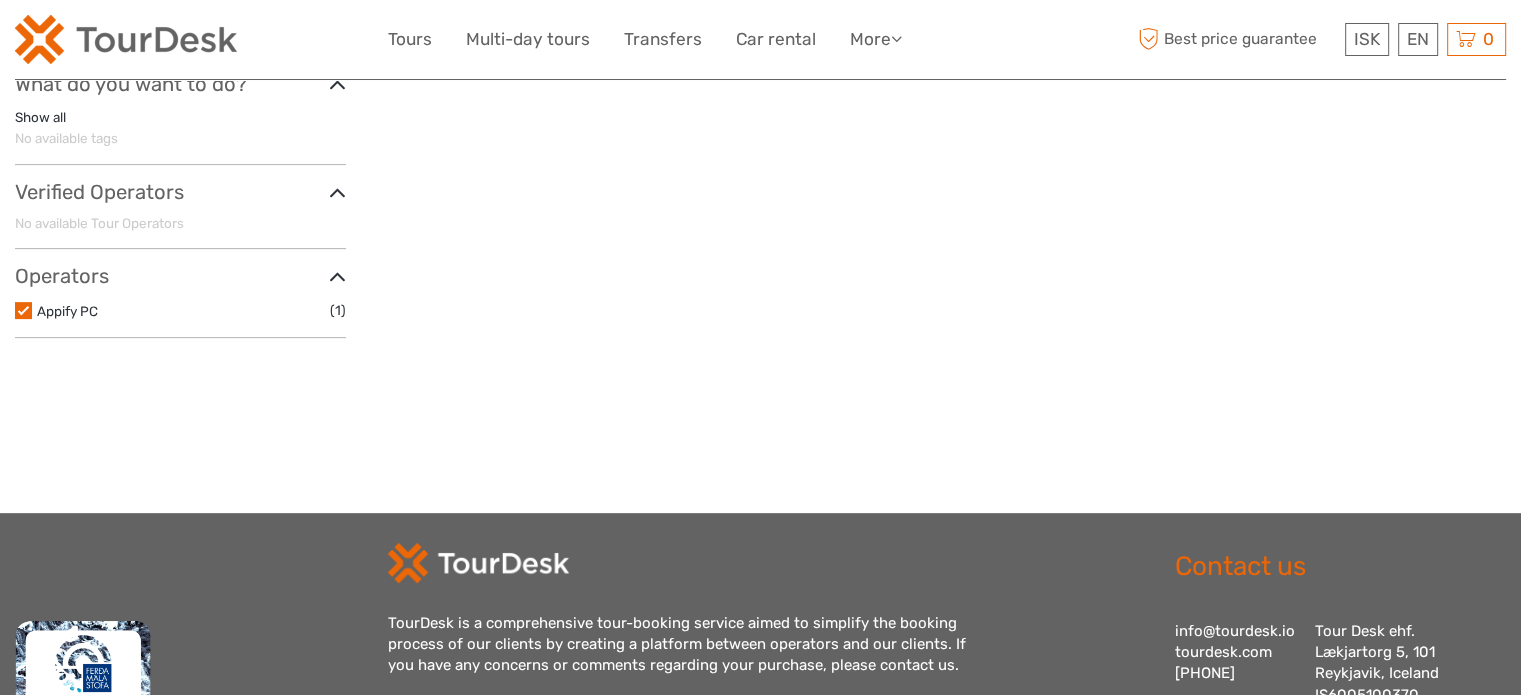 click at bounding box center [23, 310] 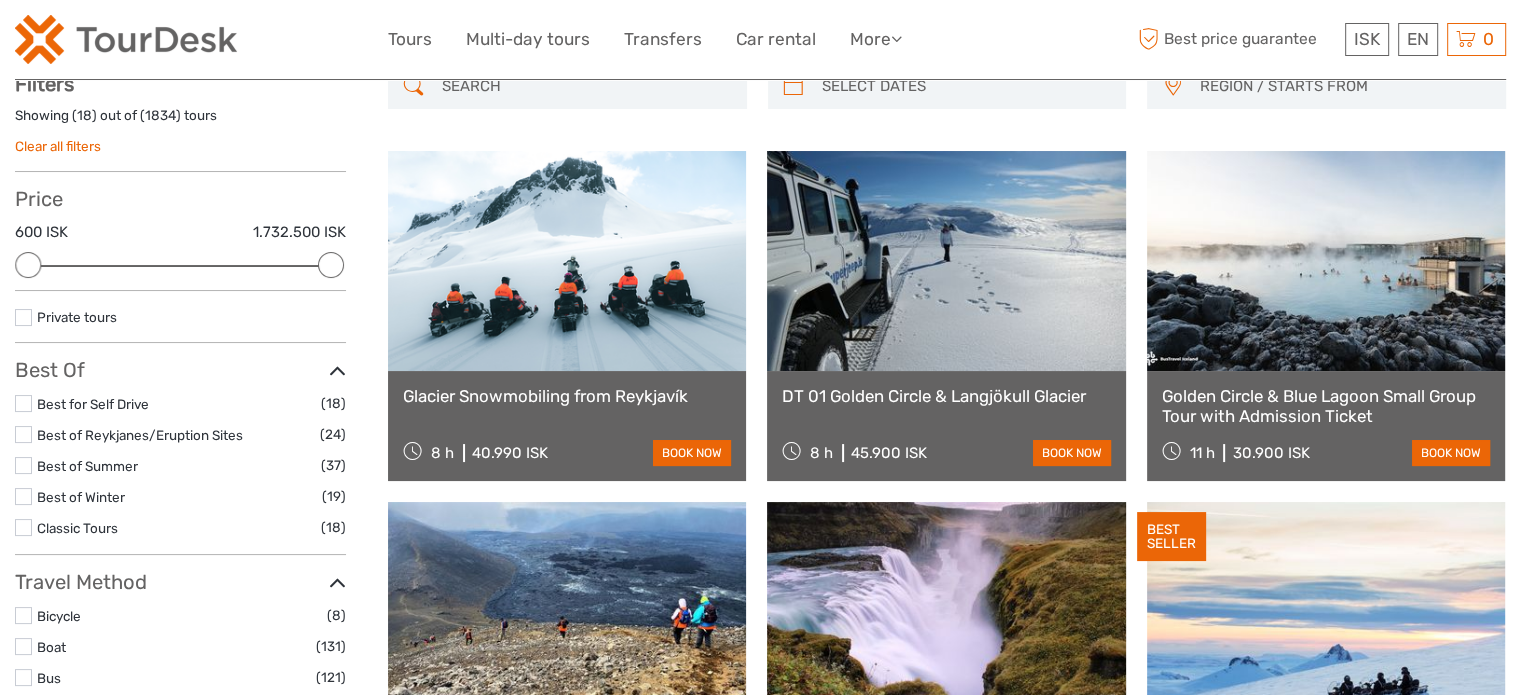 scroll, scrollTop: 113, scrollLeft: 0, axis: vertical 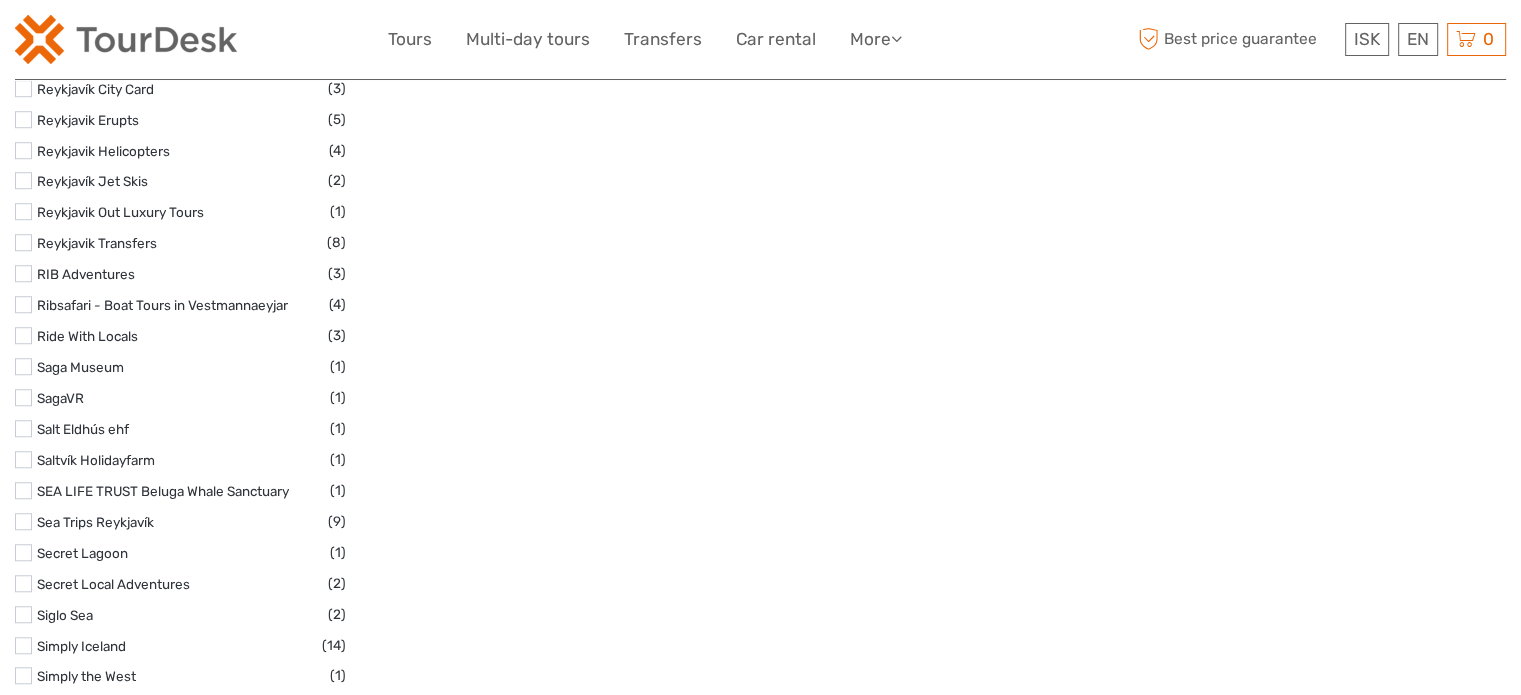click at bounding box center (23, 273) 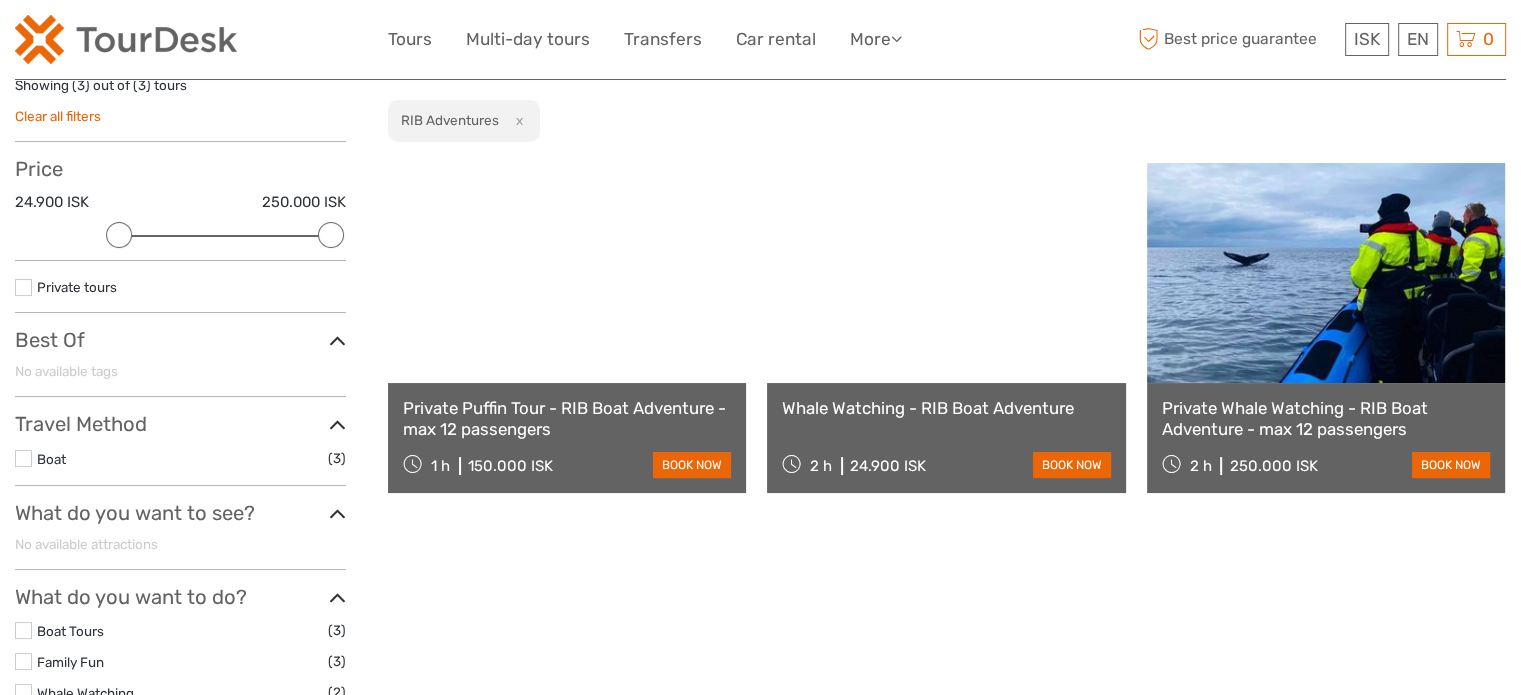 scroll, scrollTop: 113, scrollLeft: 0, axis: vertical 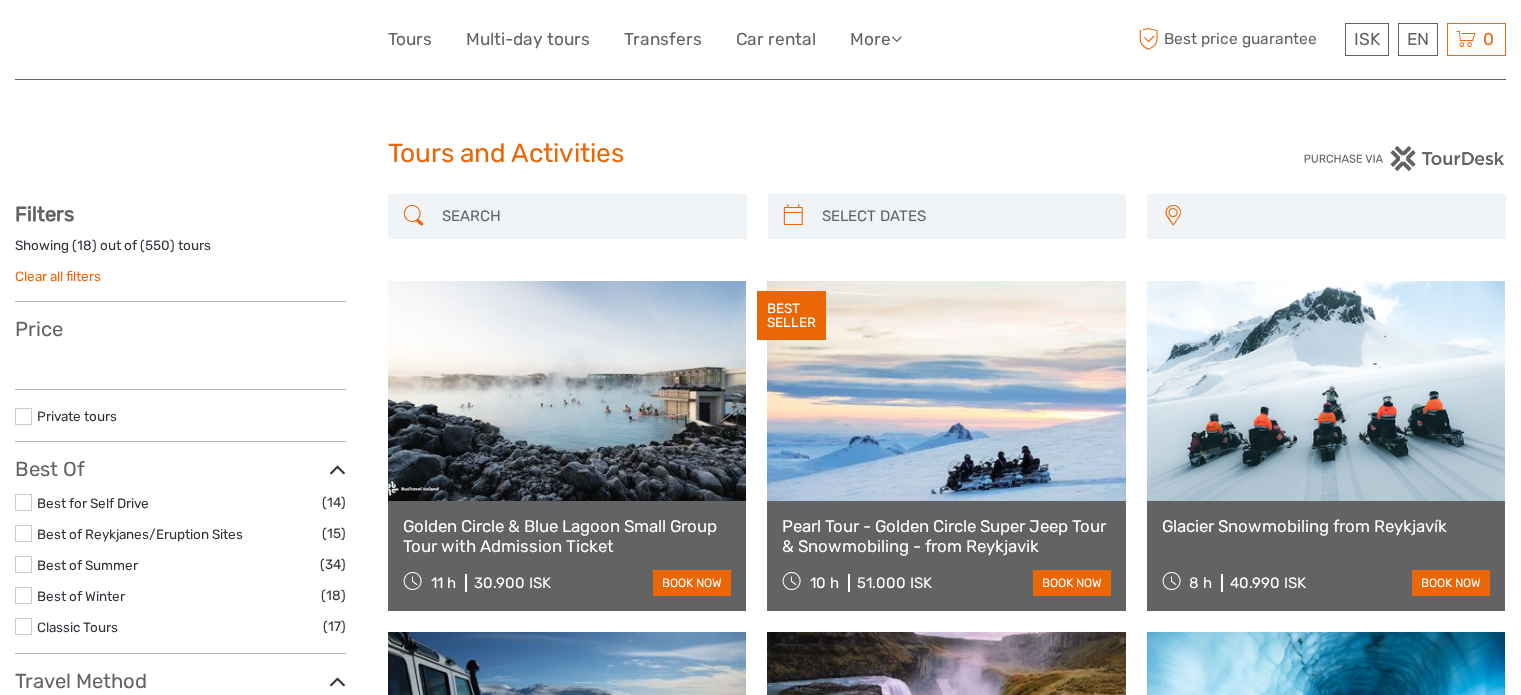 select 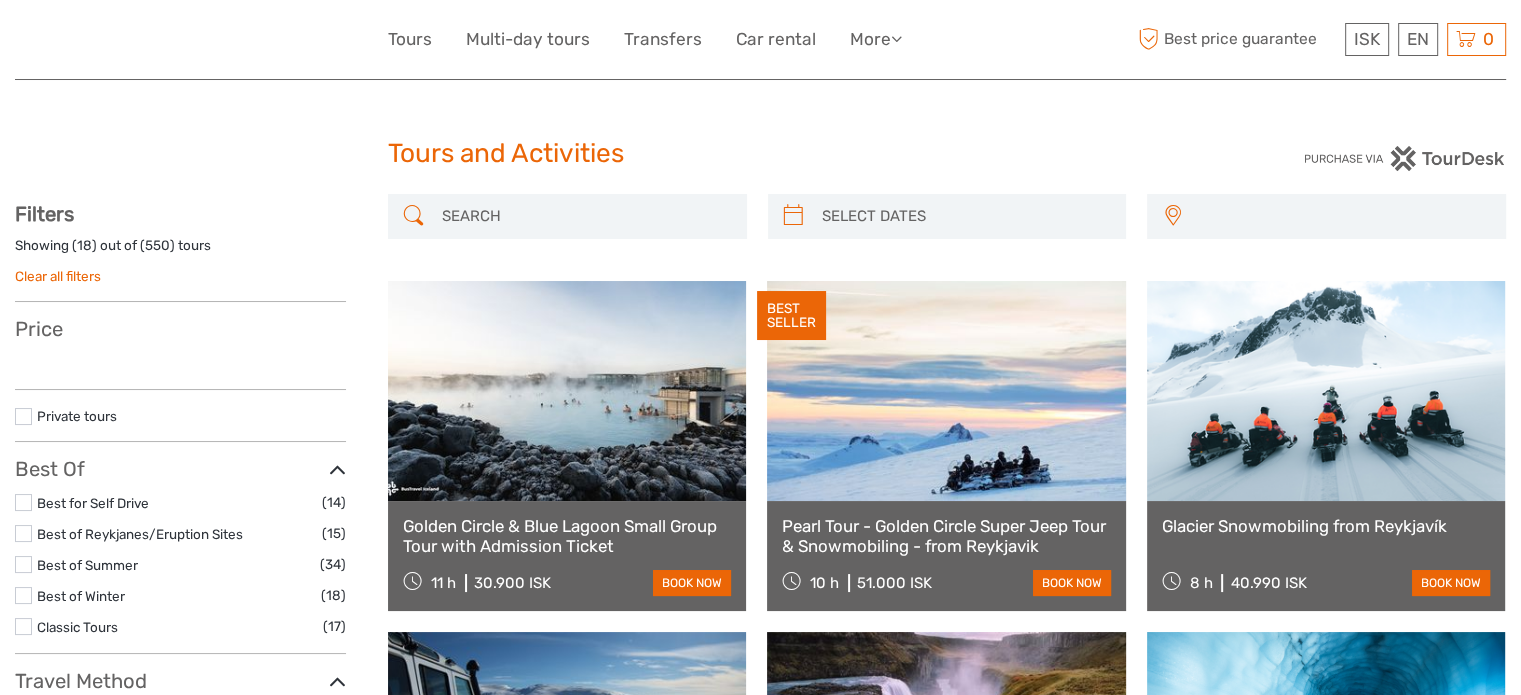 scroll, scrollTop: 0, scrollLeft: 0, axis: both 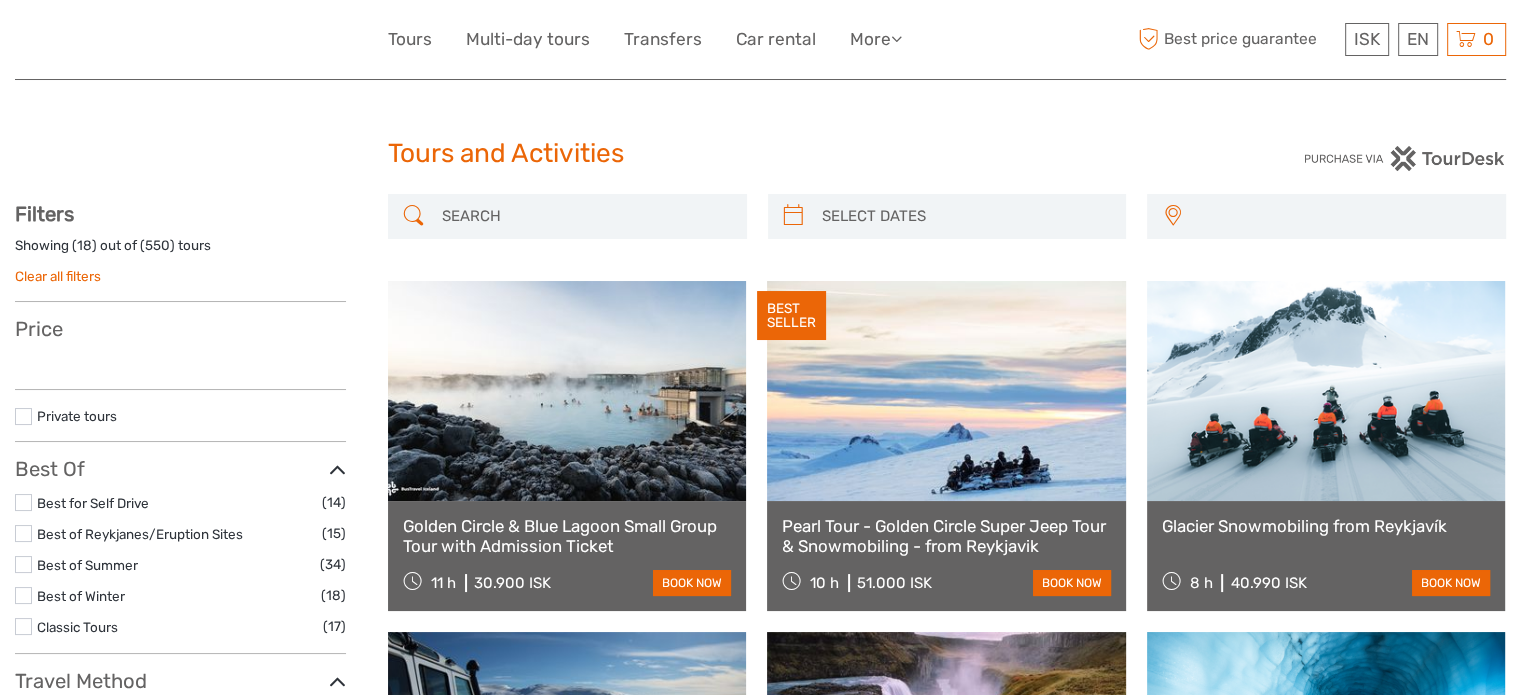 select 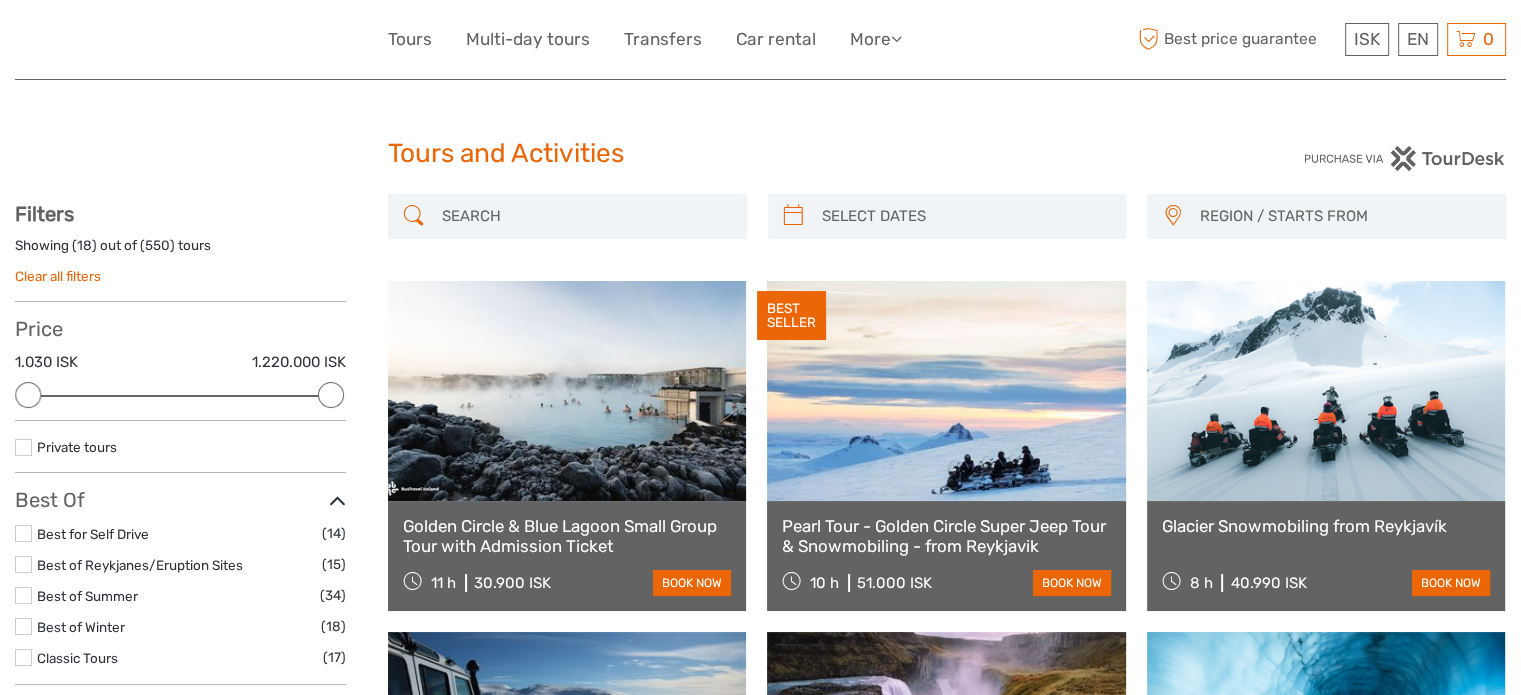 scroll, scrollTop: 448, scrollLeft: 0, axis: vertical 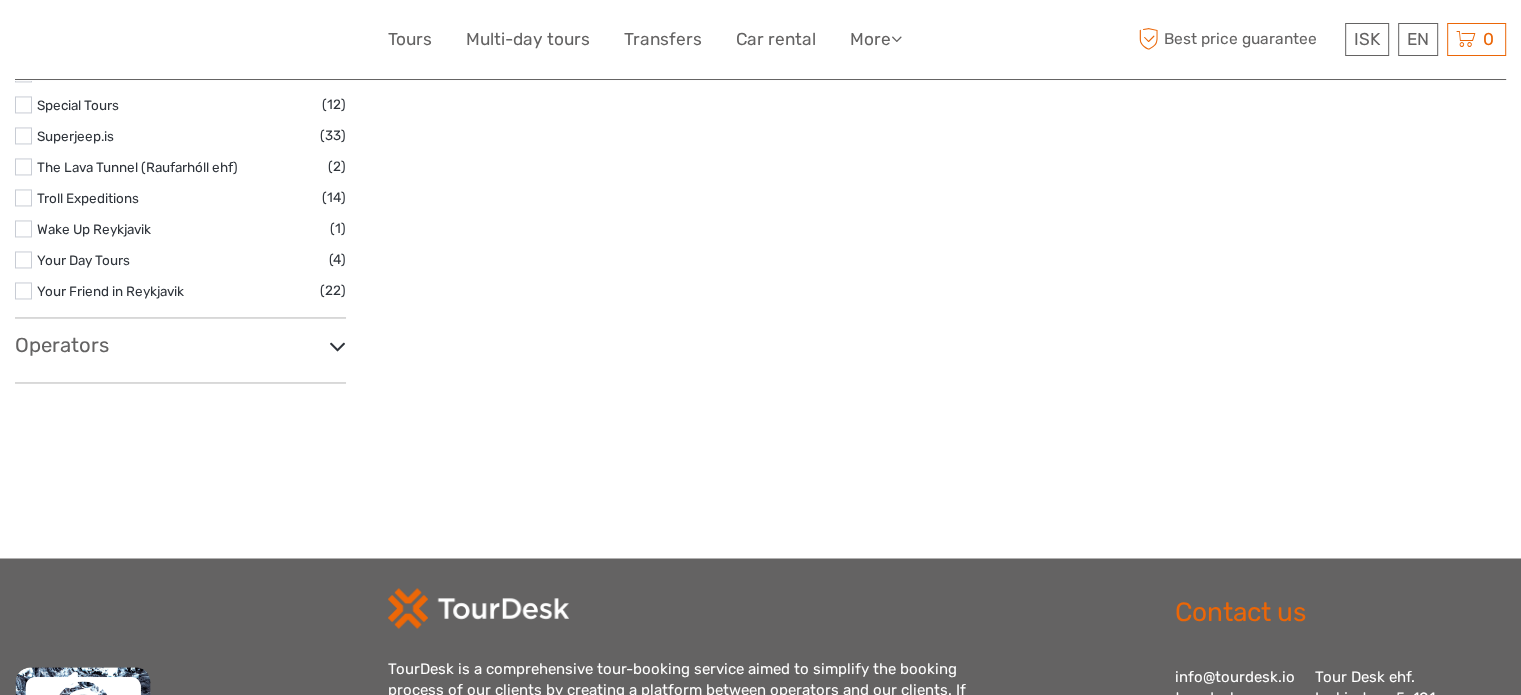 click on "Operators" at bounding box center [180, 345] 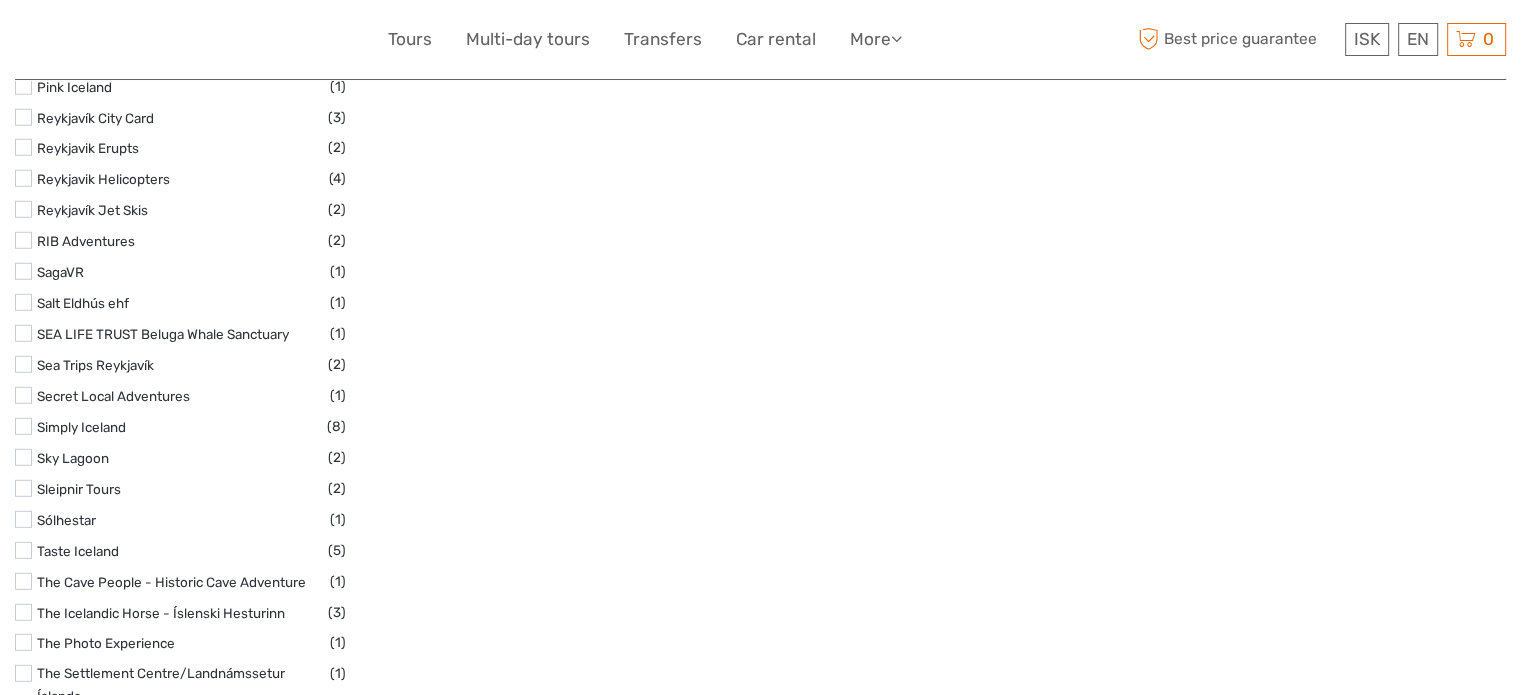 scroll, scrollTop: 5622, scrollLeft: 0, axis: vertical 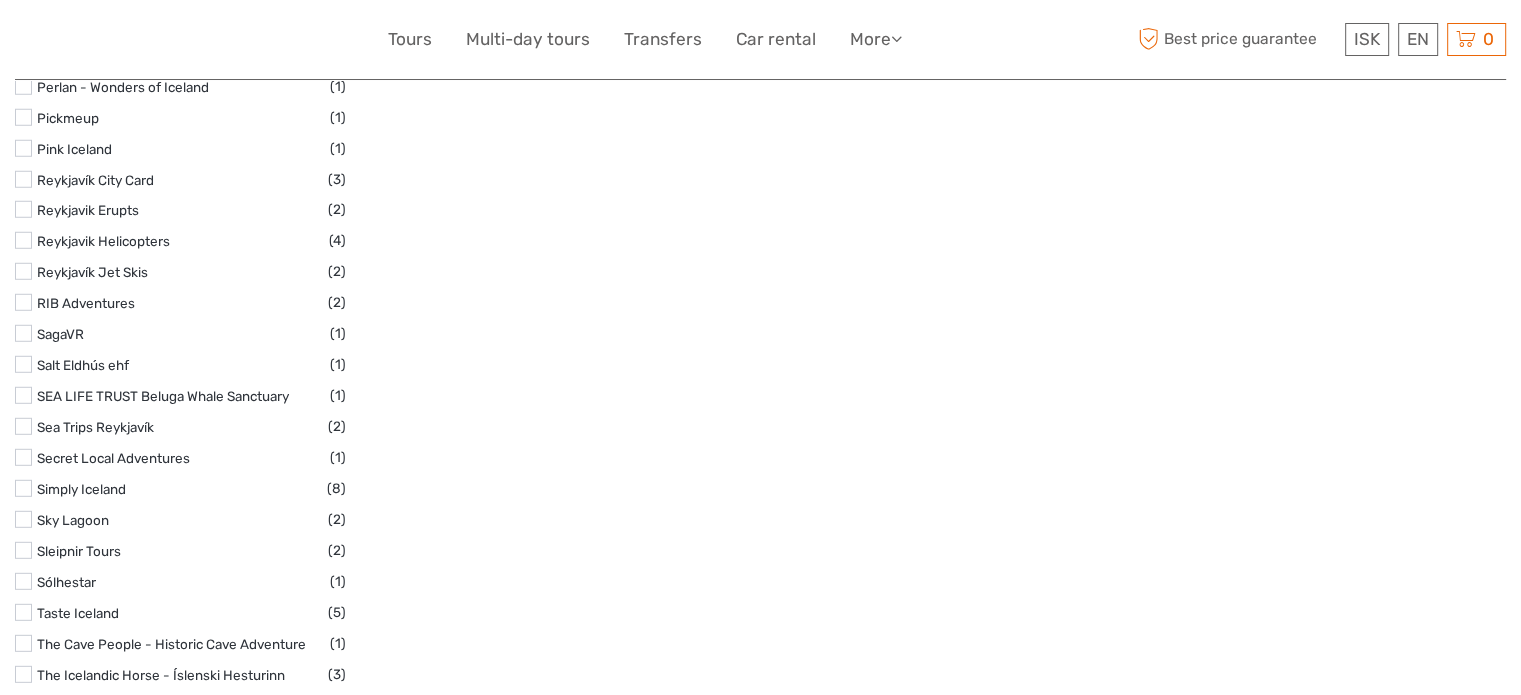 click at bounding box center [23, 302] 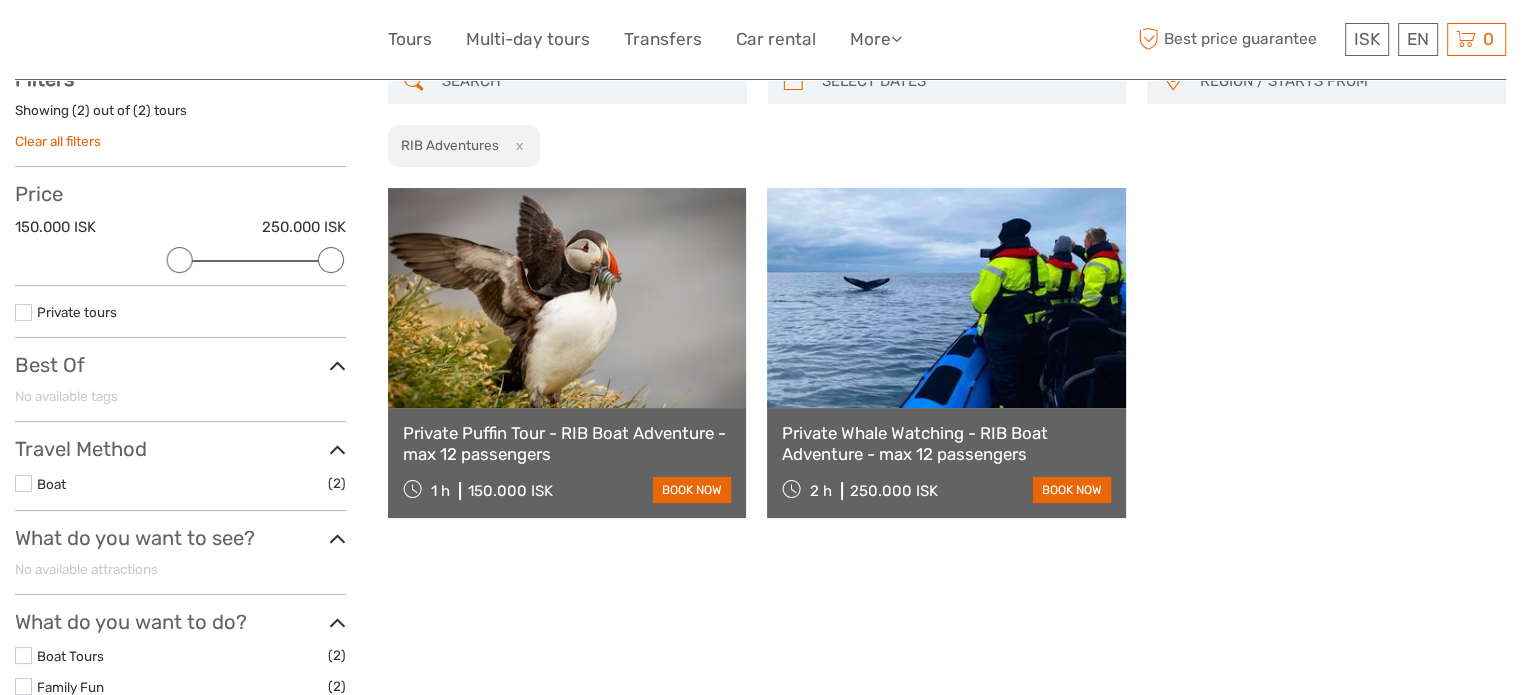scroll, scrollTop: 113, scrollLeft: 0, axis: vertical 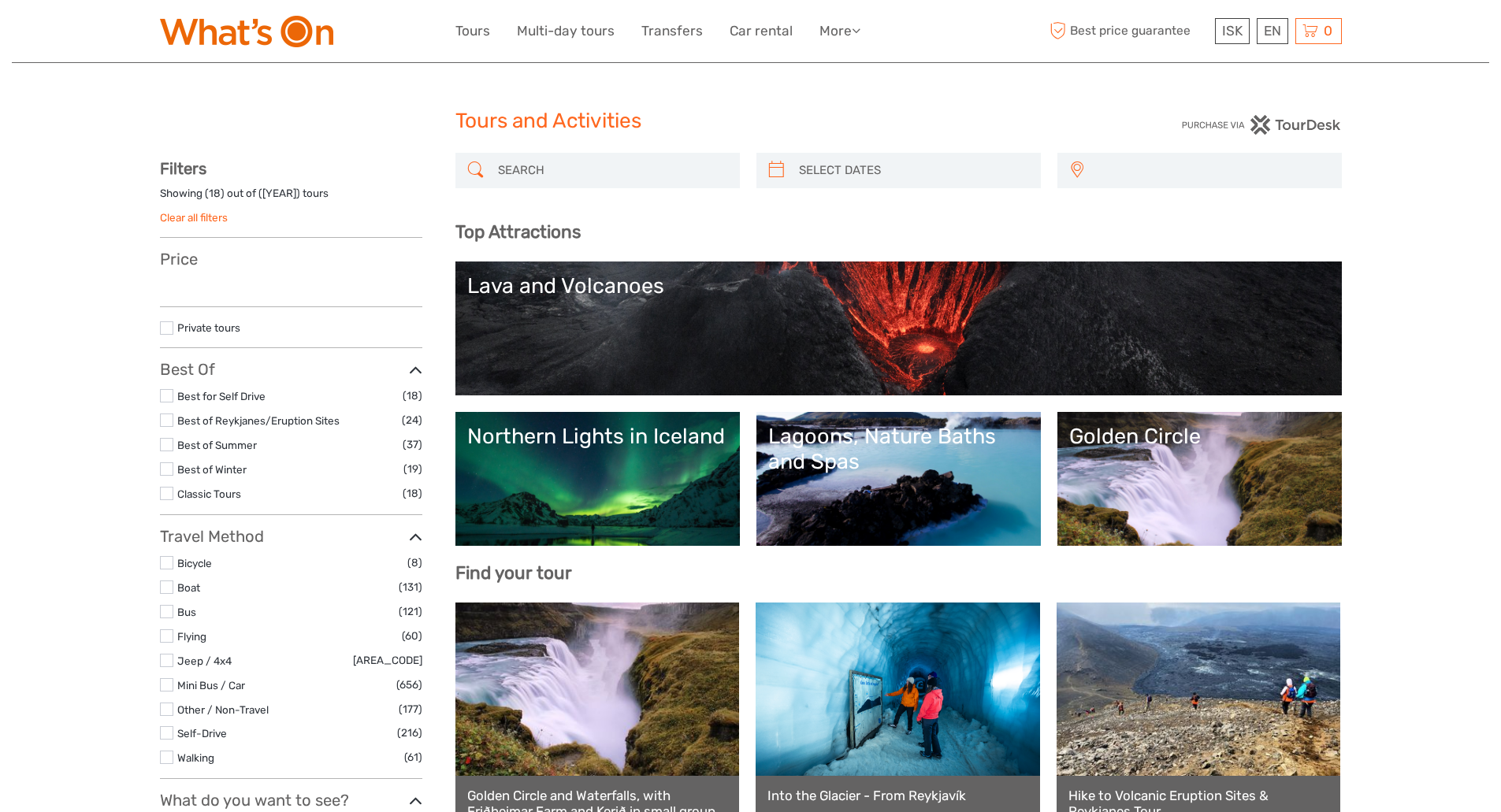 select 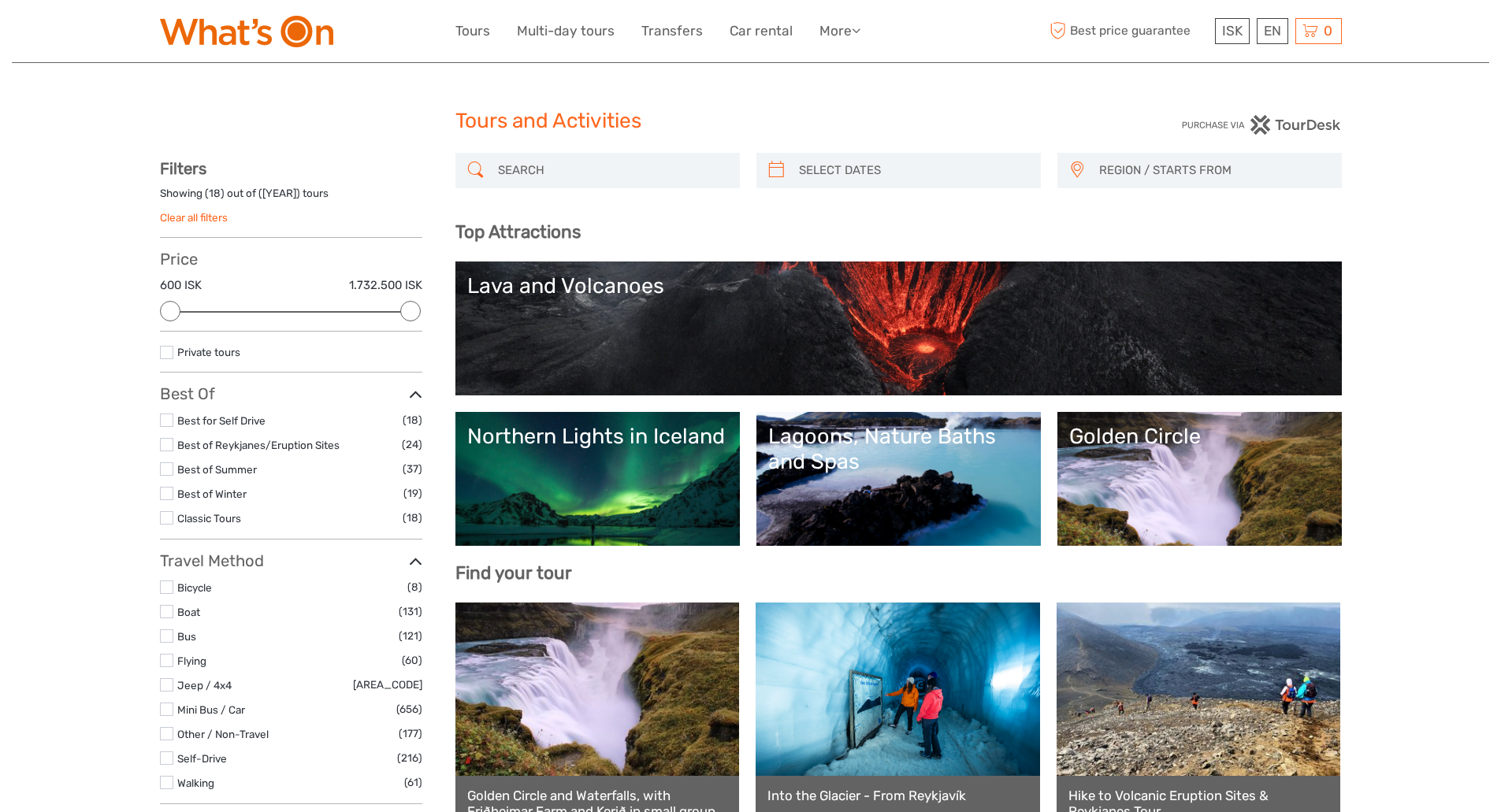 scroll, scrollTop: 0, scrollLeft: 0, axis: both 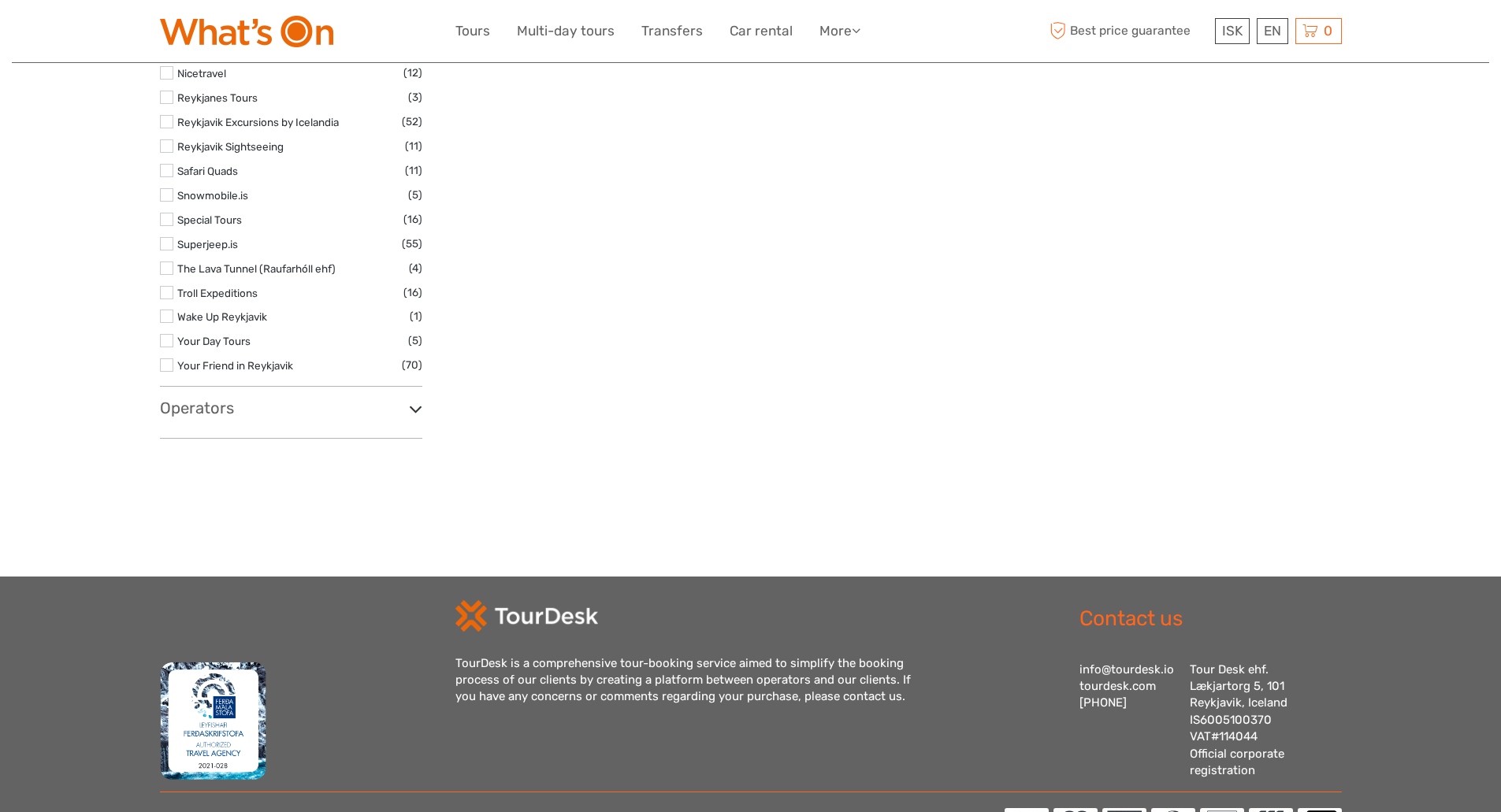 click on "Operators" at bounding box center [291, 408] 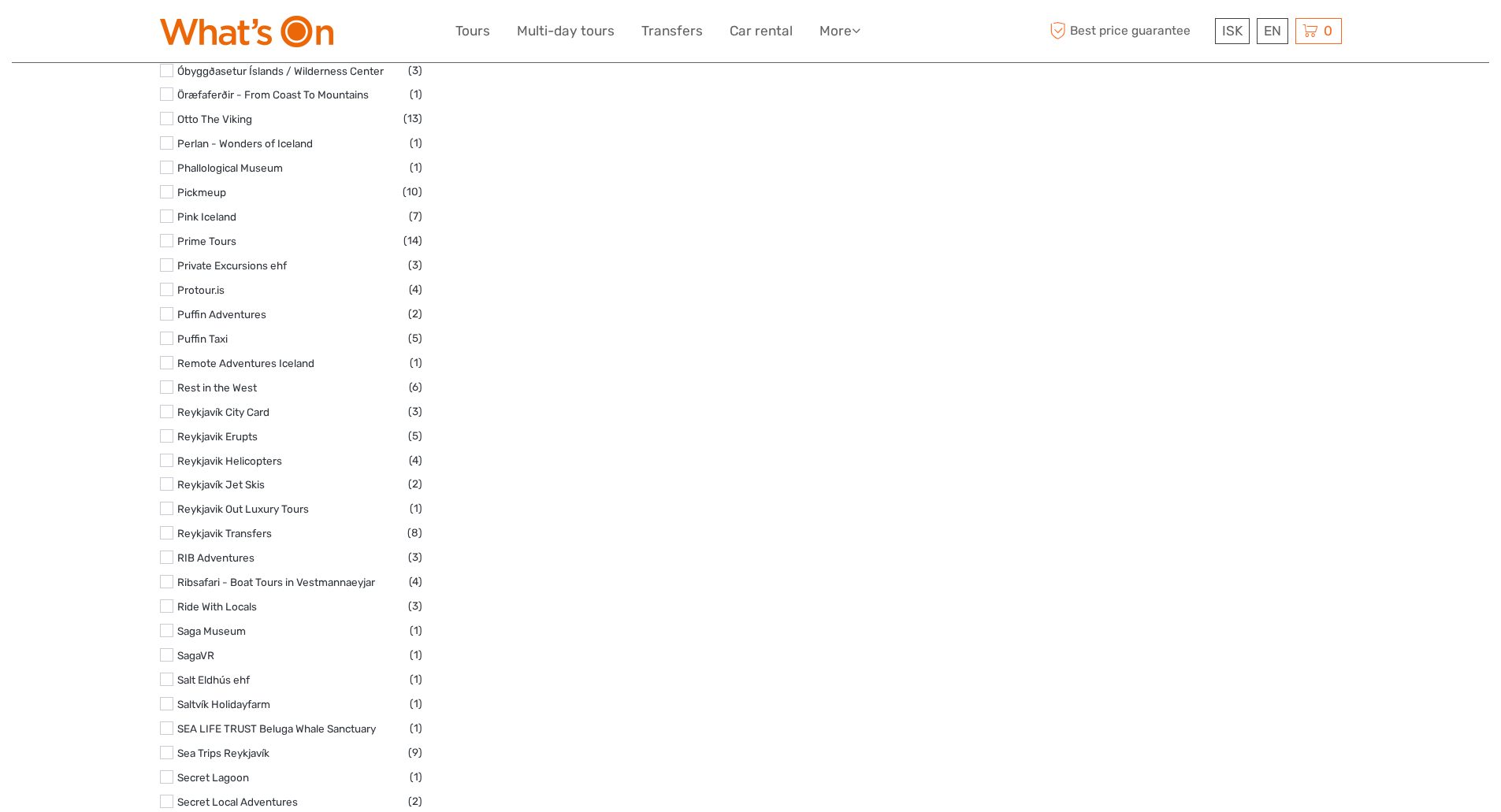 scroll, scrollTop: 6849, scrollLeft: 0, axis: vertical 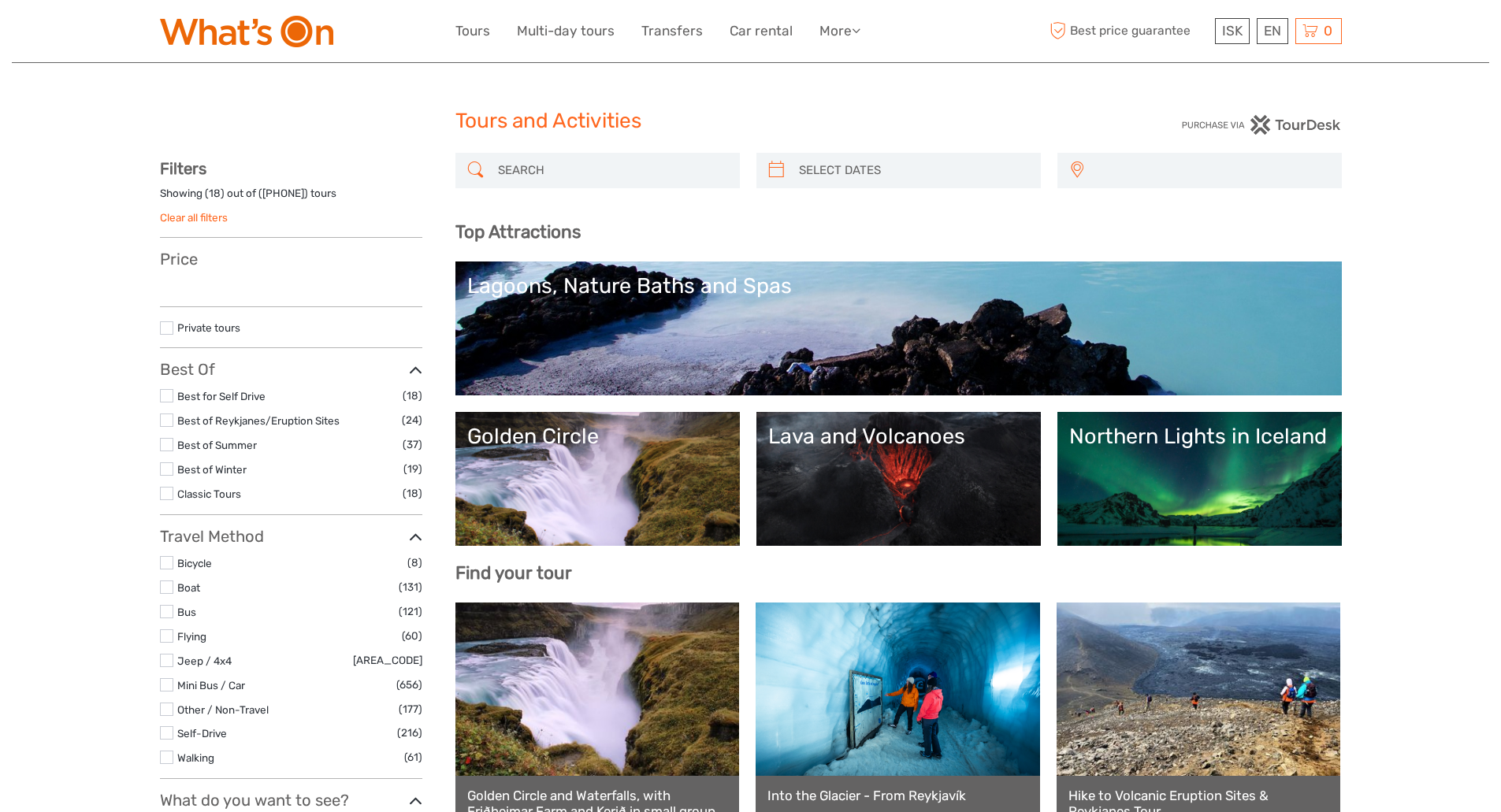 select 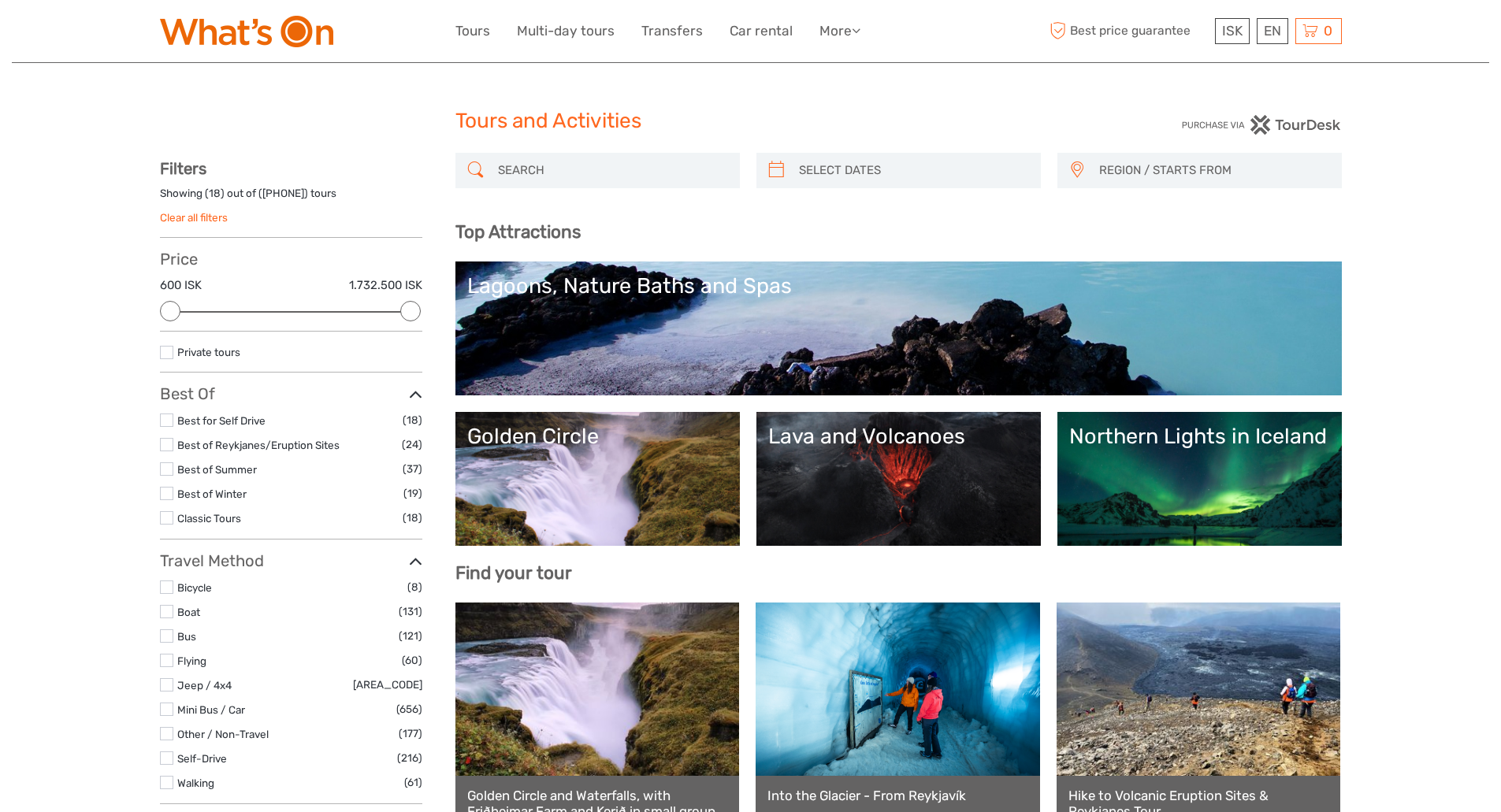 scroll, scrollTop: 0, scrollLeft: 0, axis: both 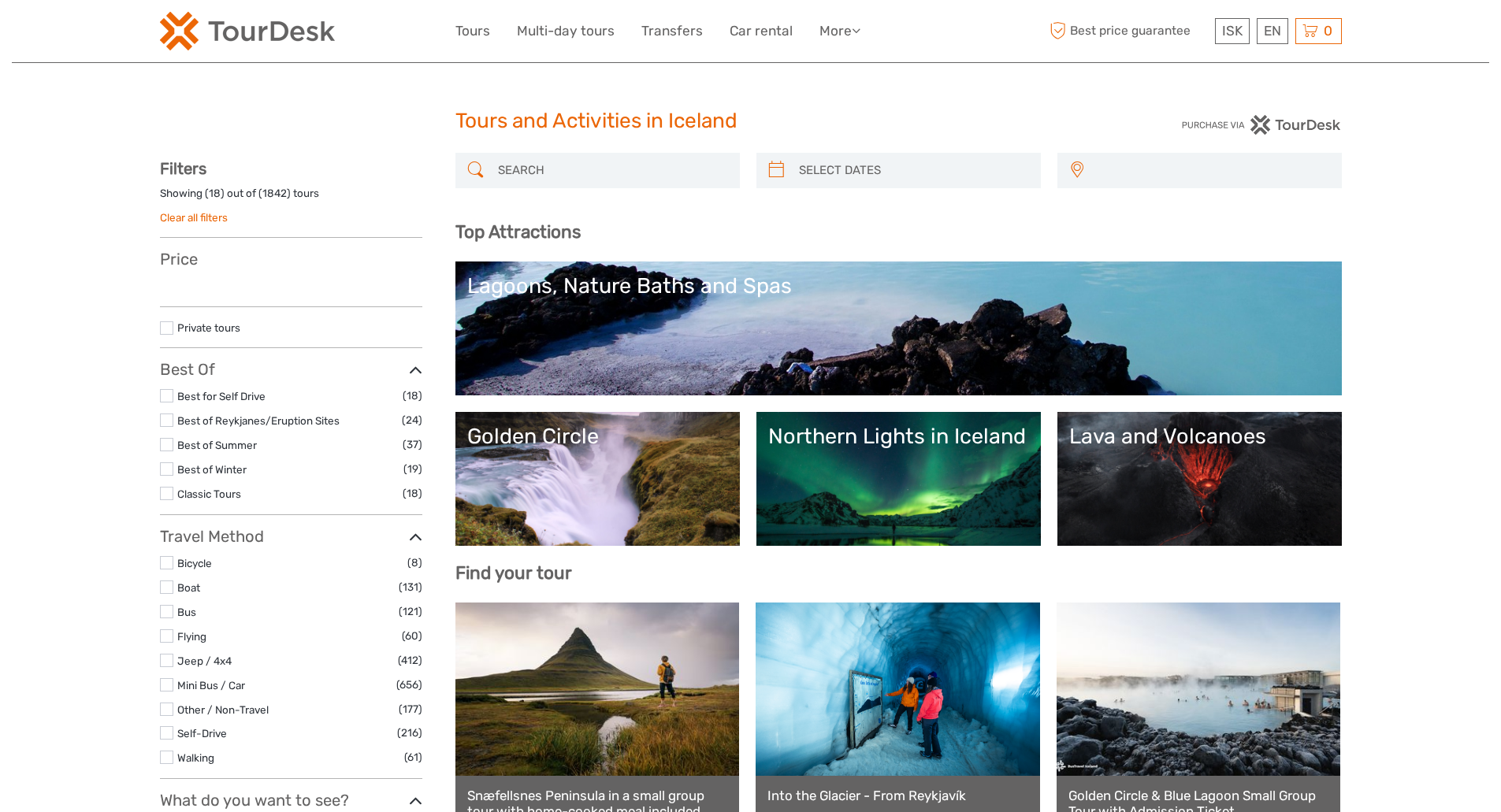 select 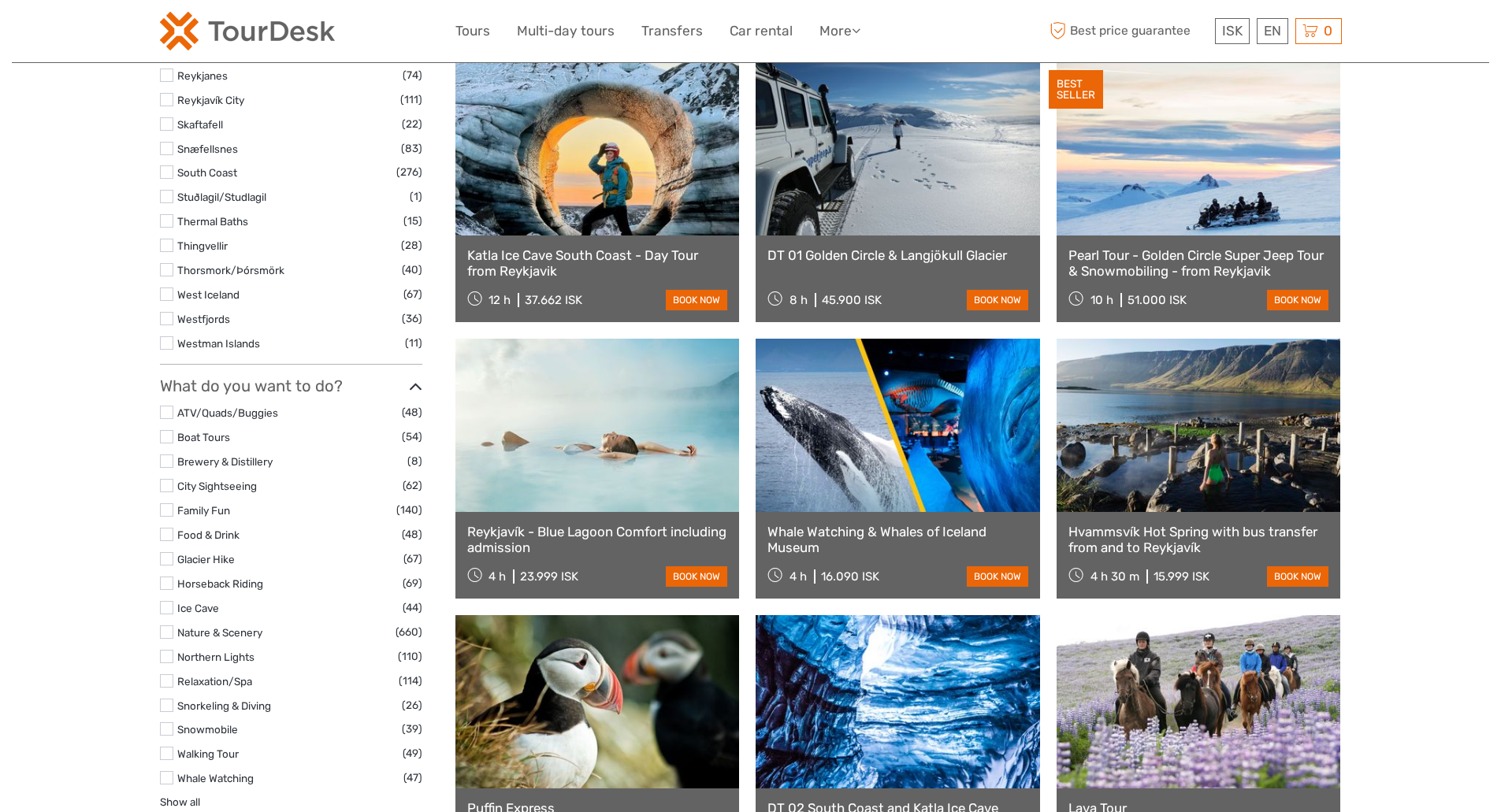 select 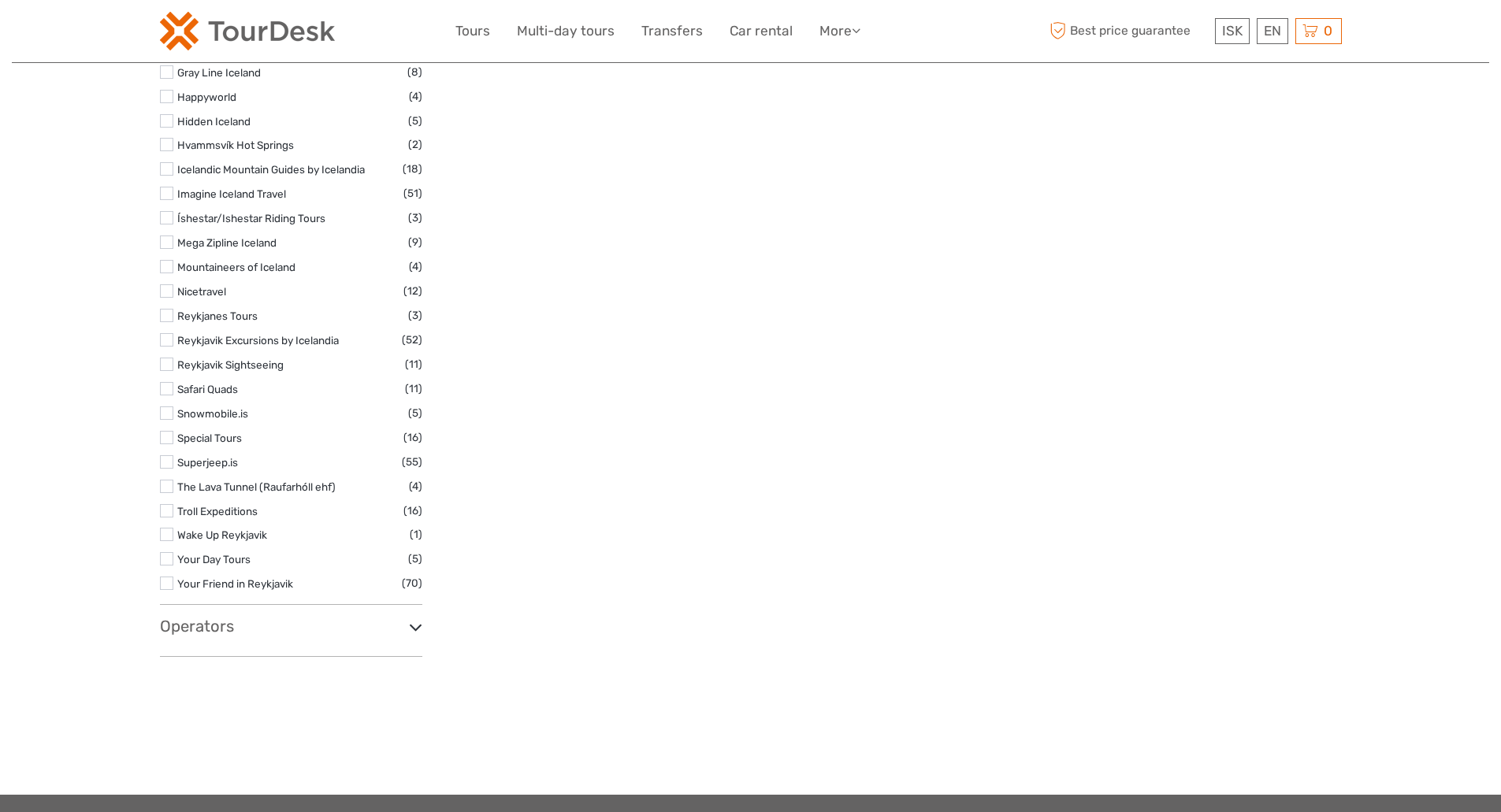 scroll, scrollTop: 2339, scrollLeft: 0, axis: vertical 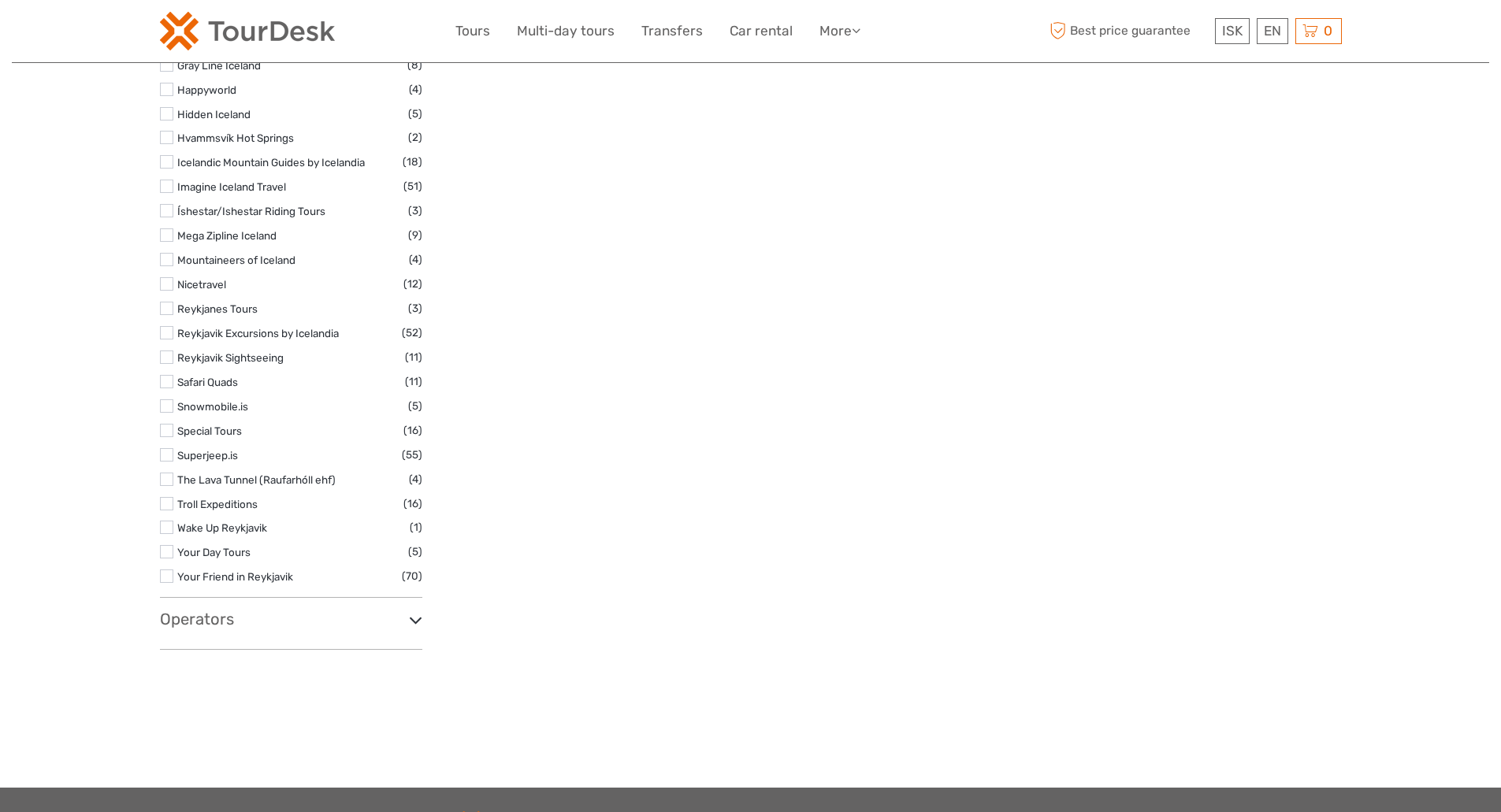 drag, startPoint x: 1505, startPoint y: 61, endPoint x: 654, endPoint y: 601, distance: 1007.8695 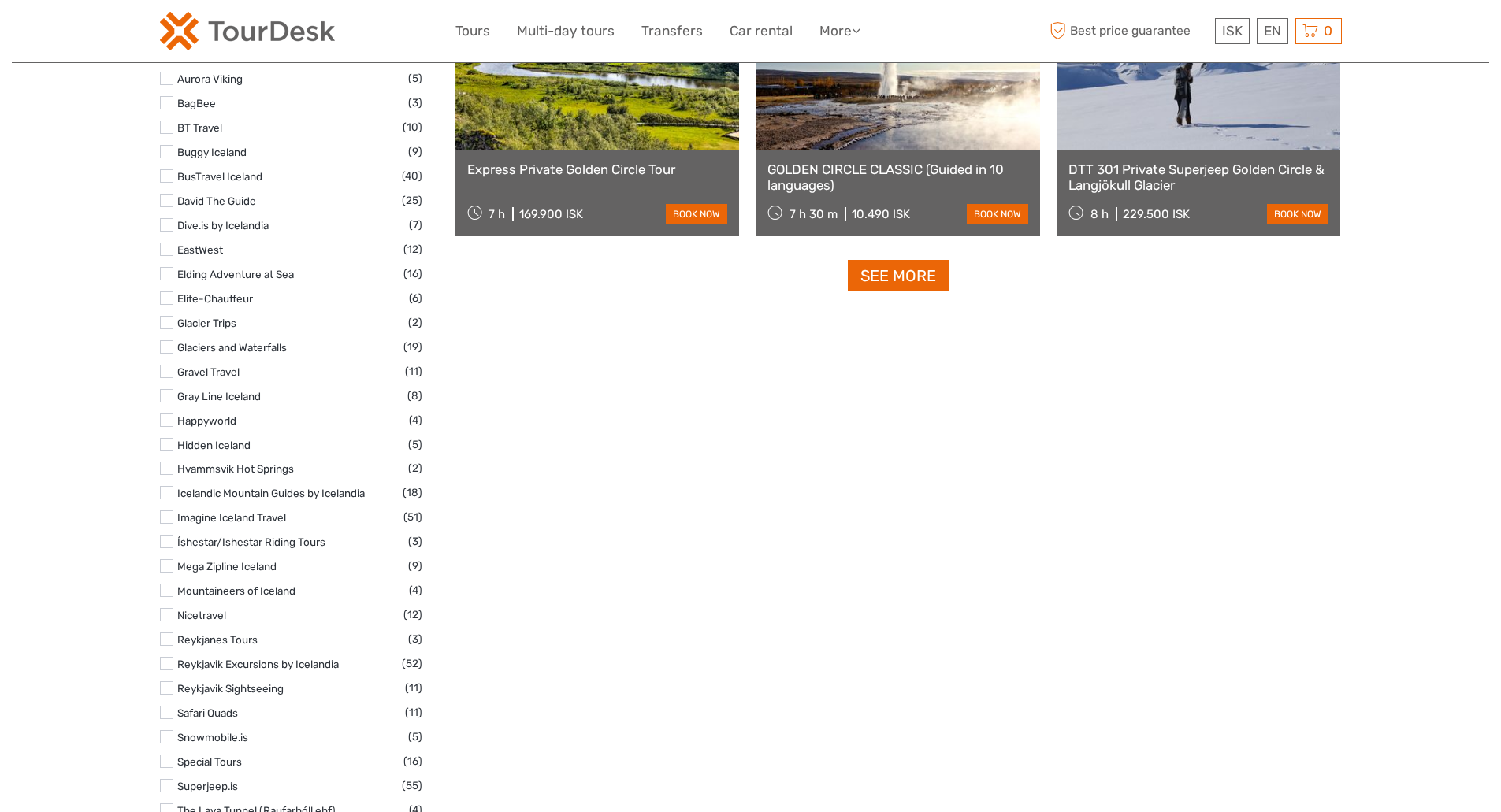 scroll, scrollTop: 1785, scrollLeft: 0, axis: vertical 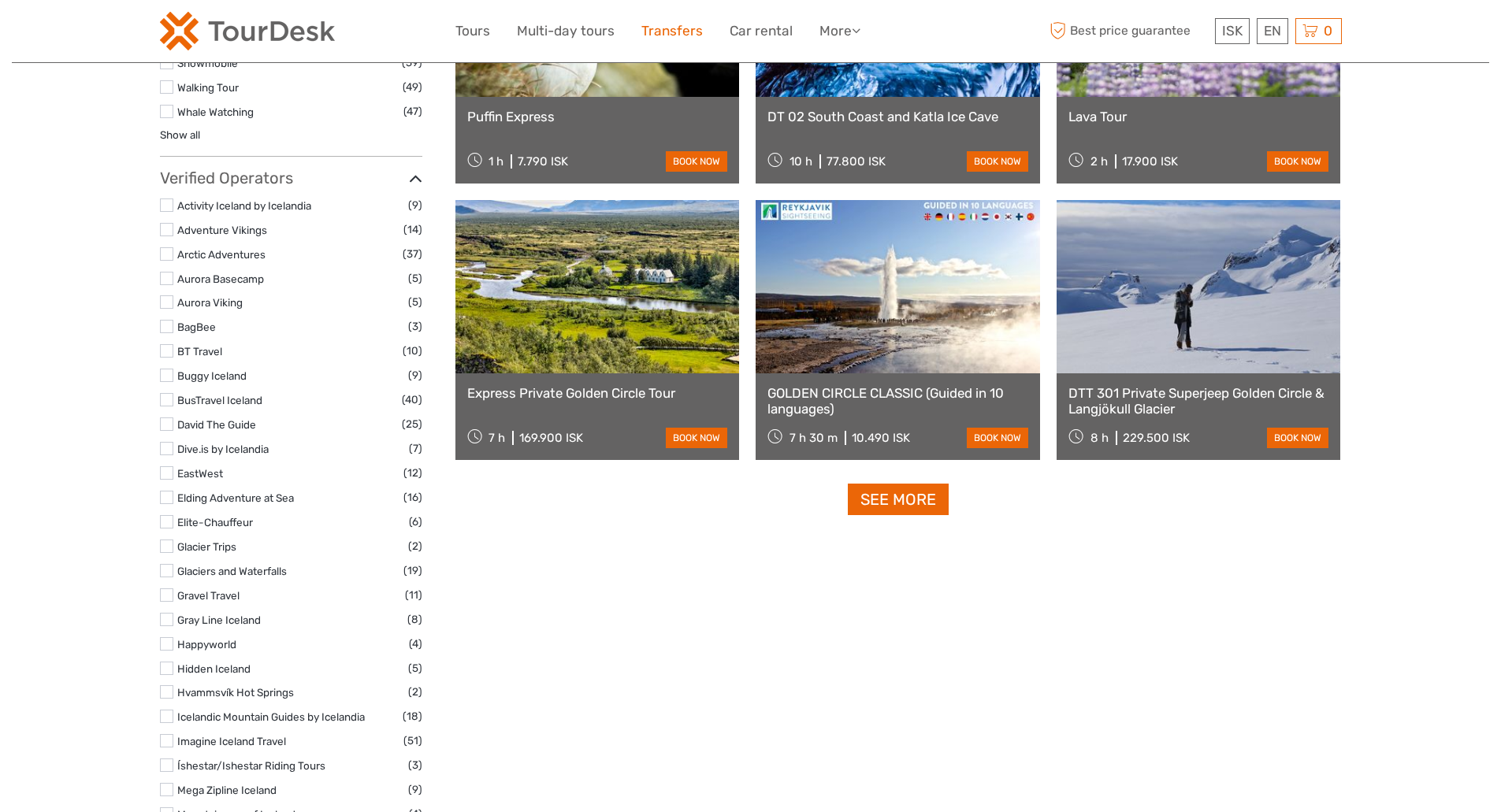 click on "Transfers" at bounding box center (672, 31) 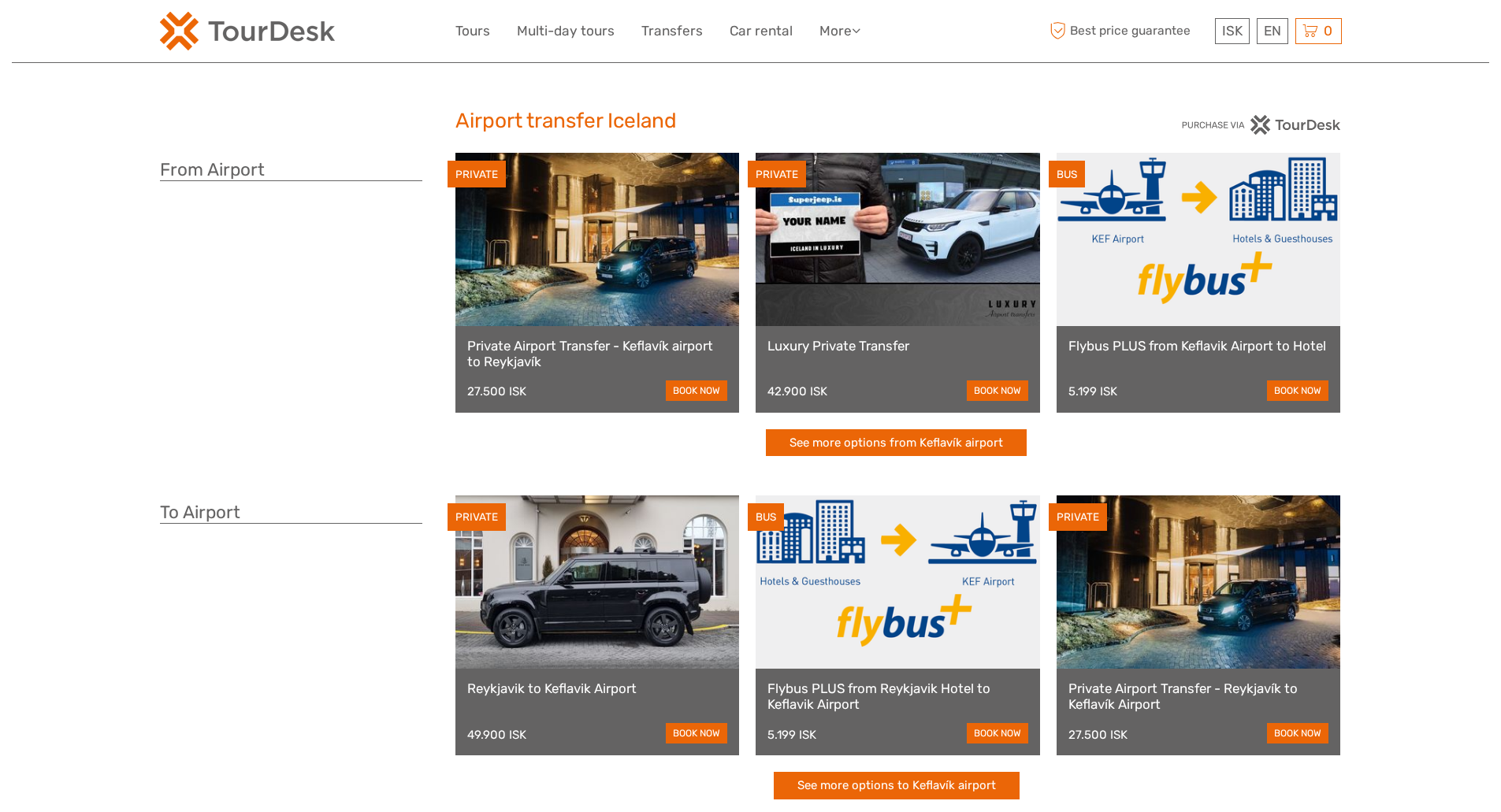scroll, scrollTop: 0, scrollLeft: 0, axis: both 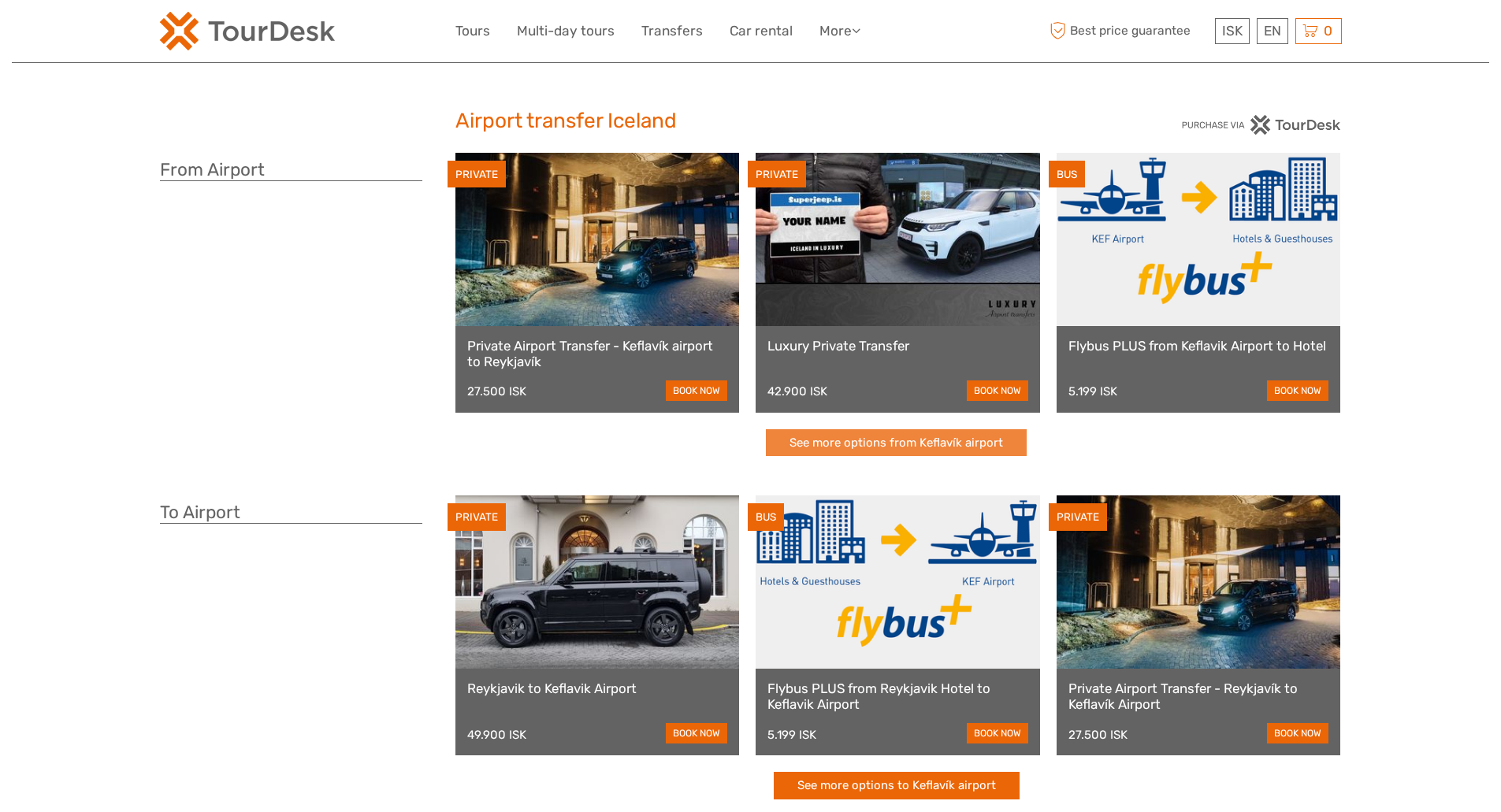 click on "See more options from Keflavík airport" at bounding box center [896, 443] 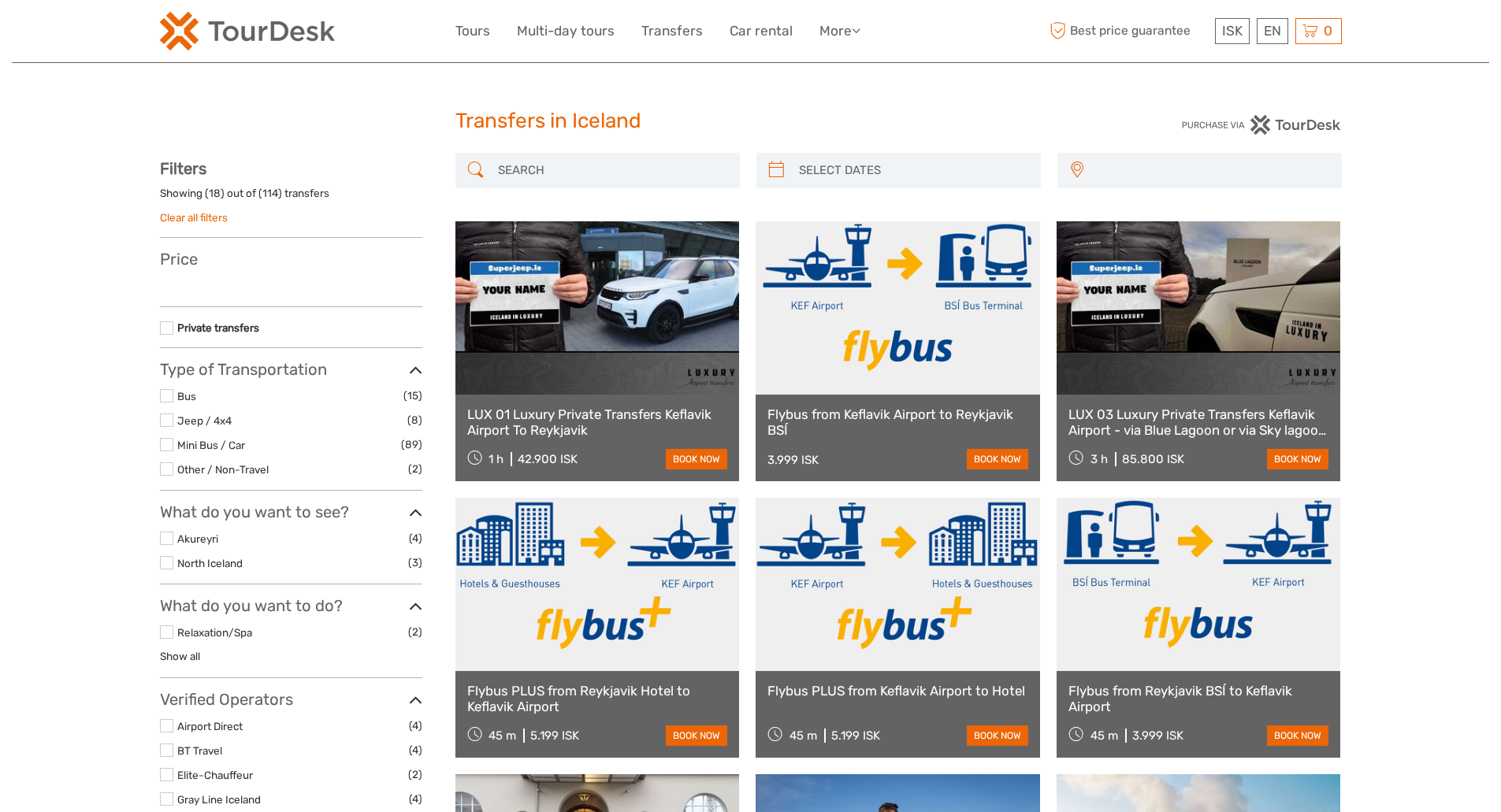select 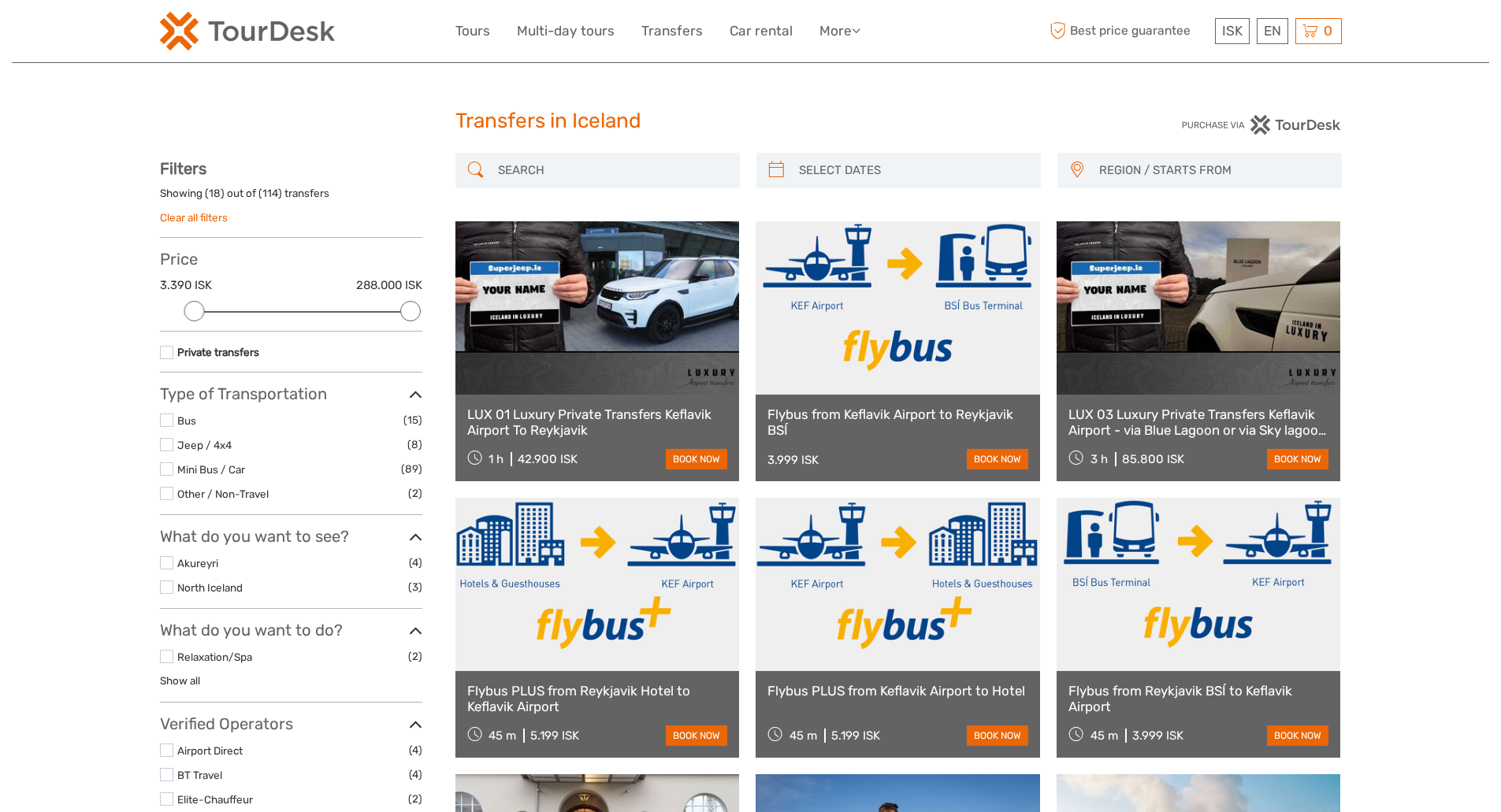 scroll, scrollTop: 169, scrollLeft: 0, axis: vertical 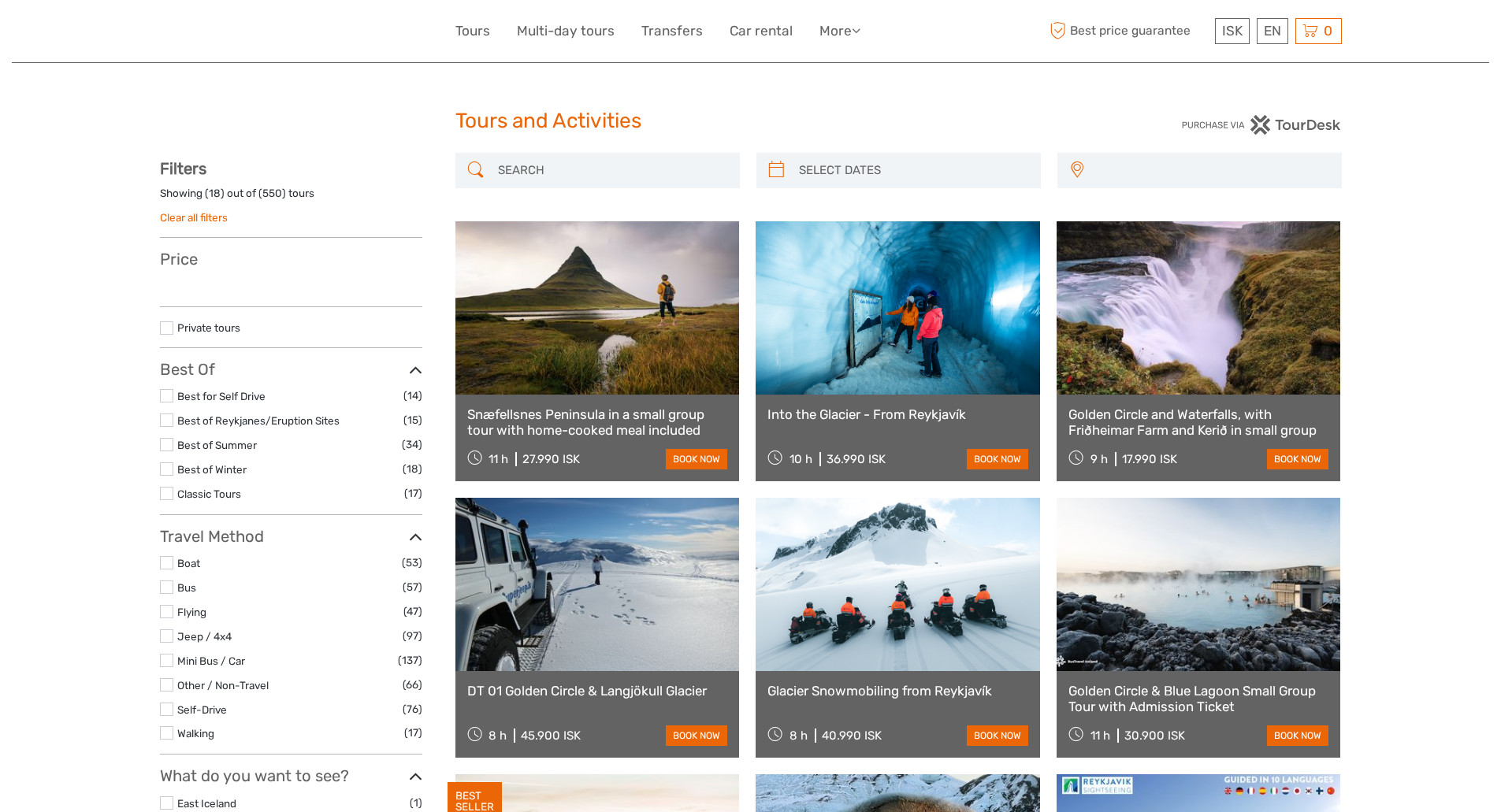 select 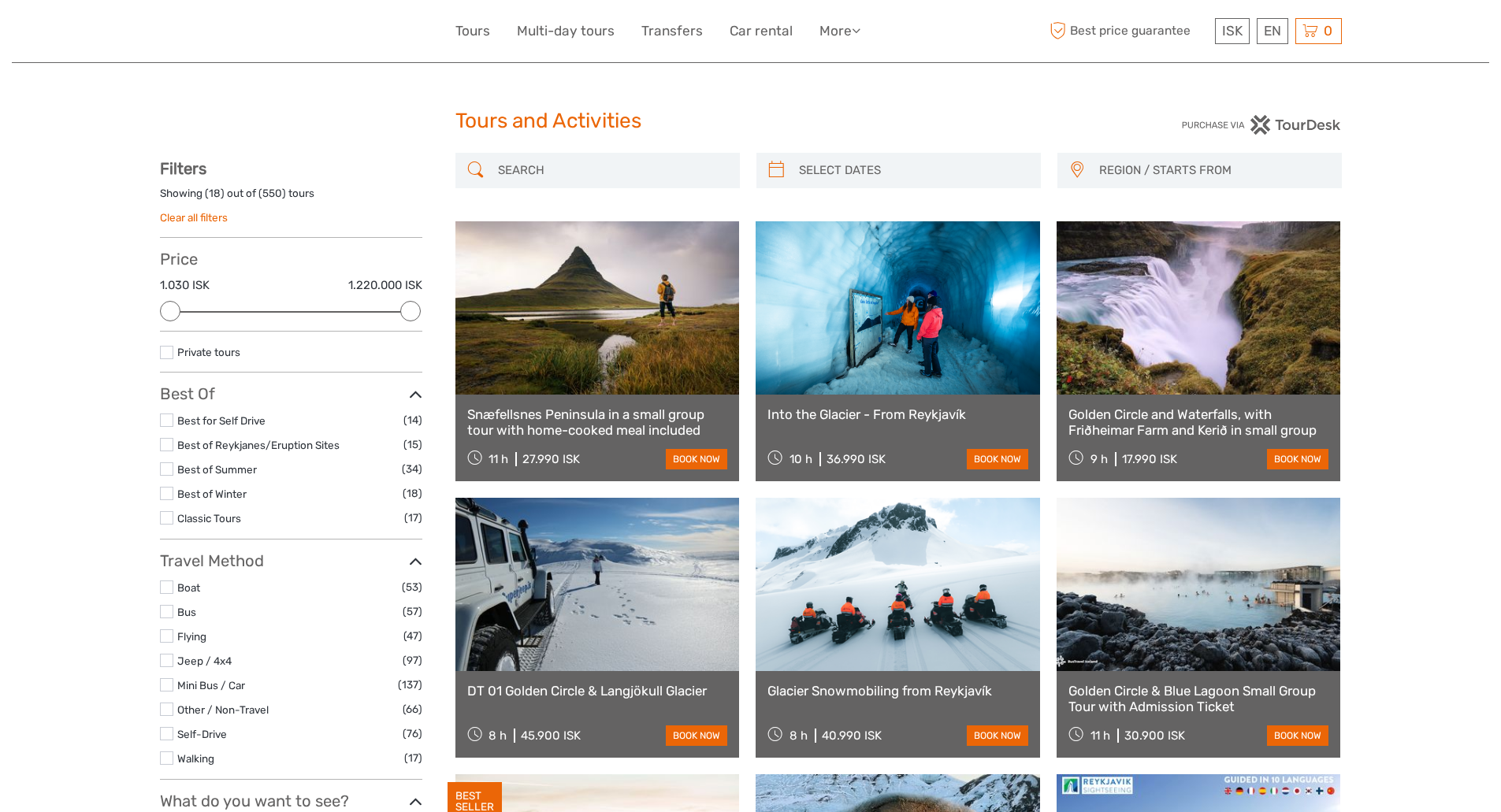 scroll, scrollTop: 0, scrollLeft: 0, axis: both 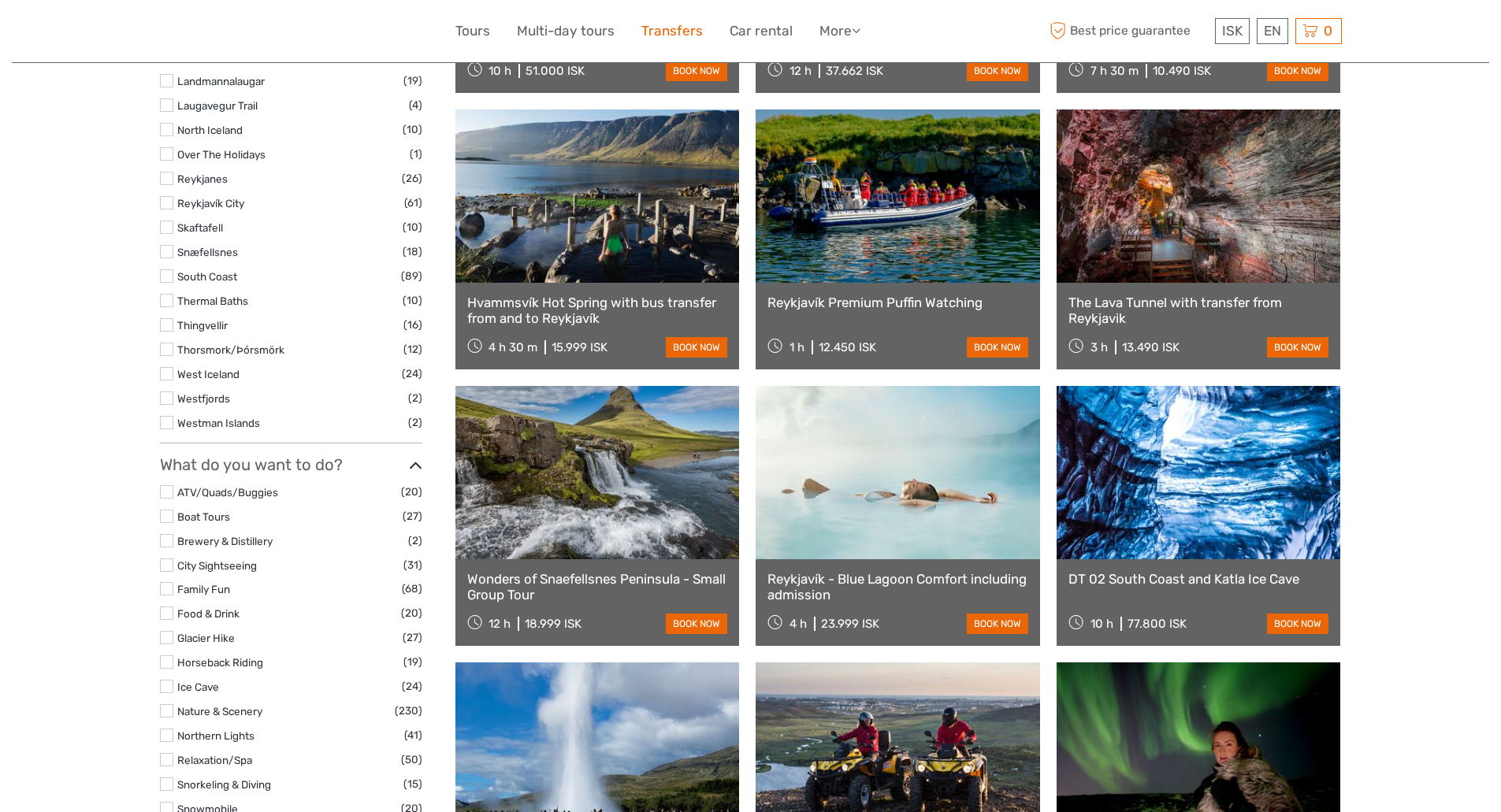click on "Transfers" at bounding box center [672, 31] 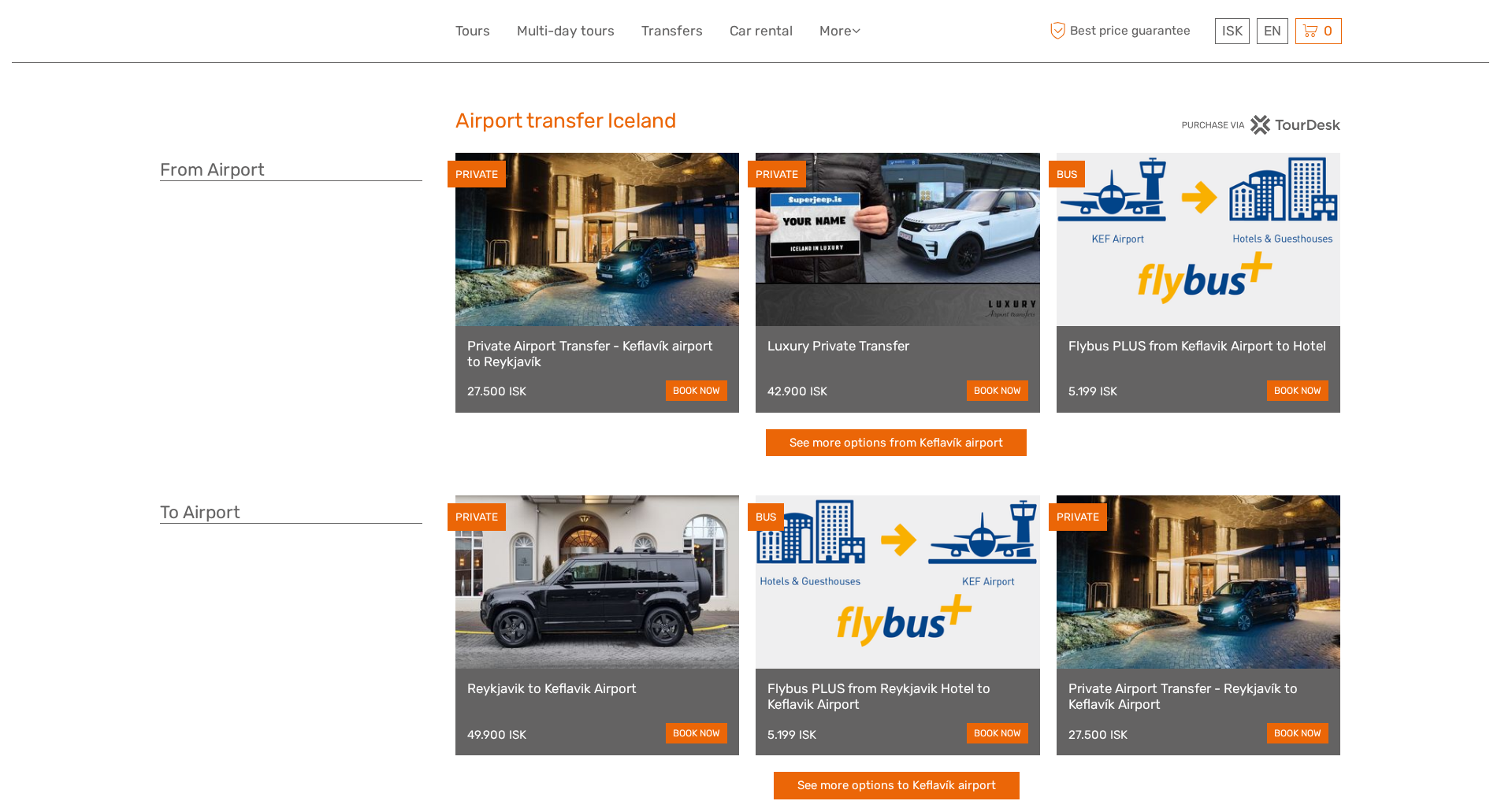 scroll, scrollTop: 0, scrollLeft: 0, axis: both 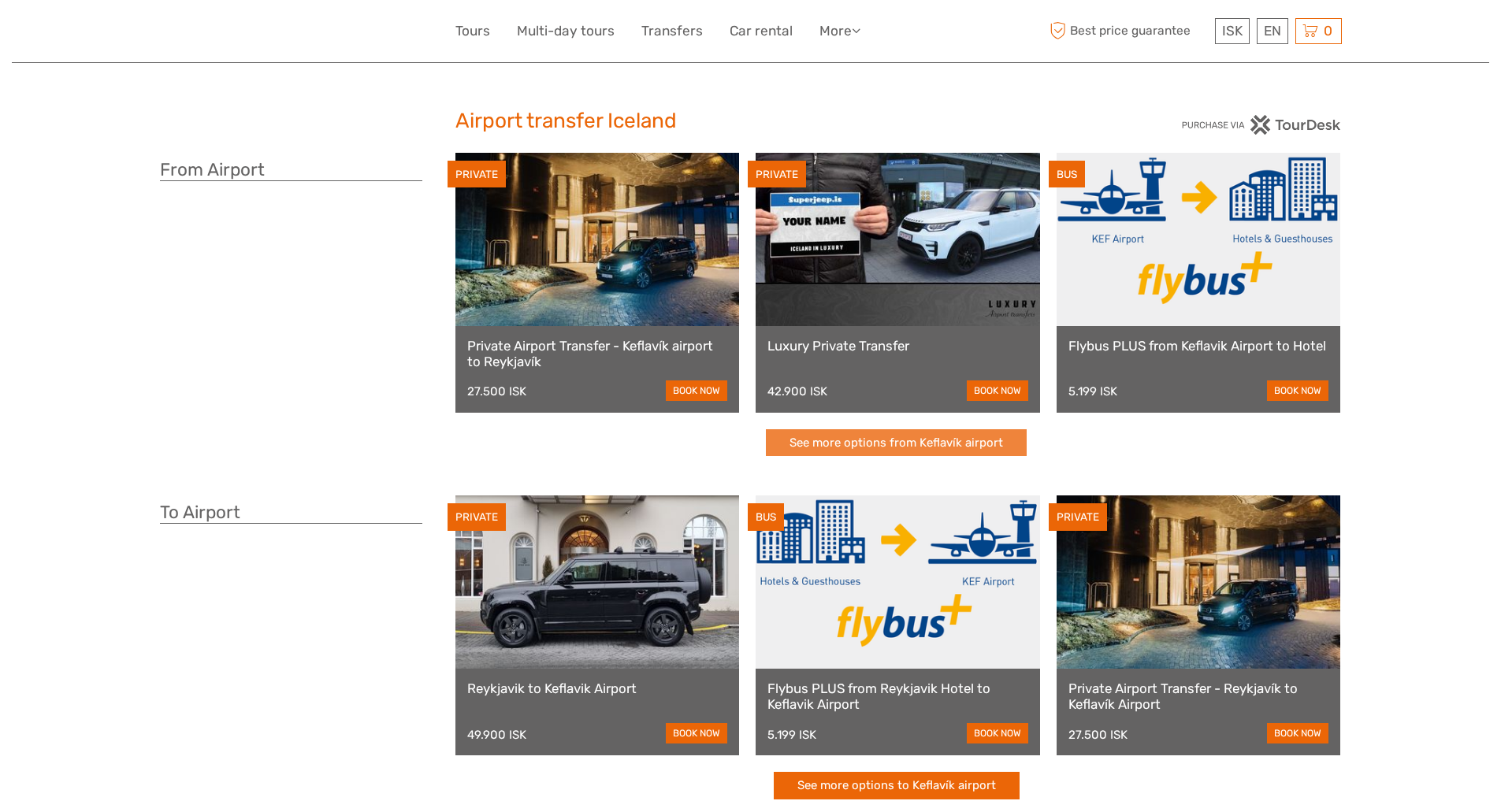 click on "See more options from Keflavík airport" at bounding box center [896, 443] 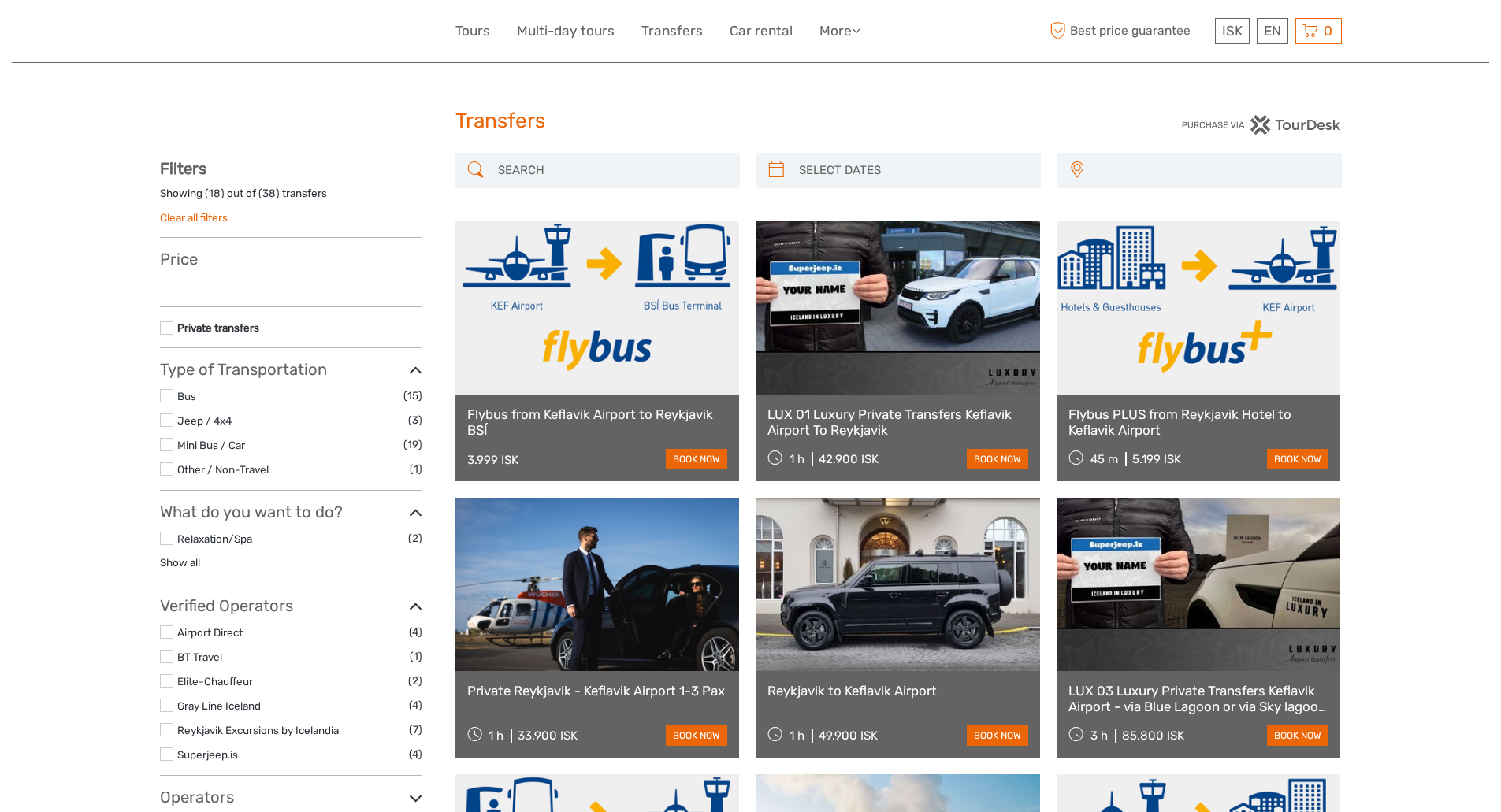 select 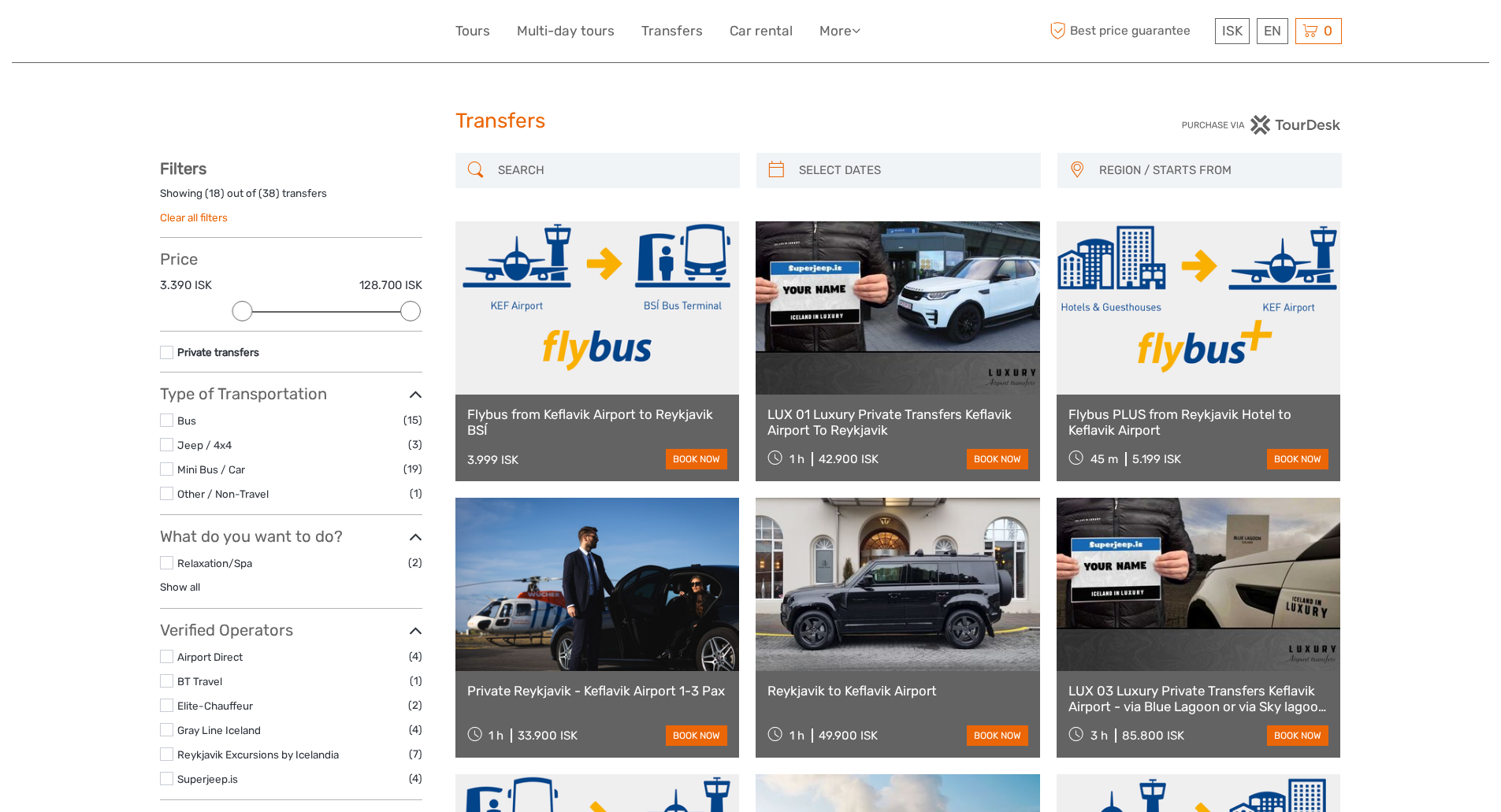 scroll, scrollTop: 0, scrollLeft: 0, axis: both 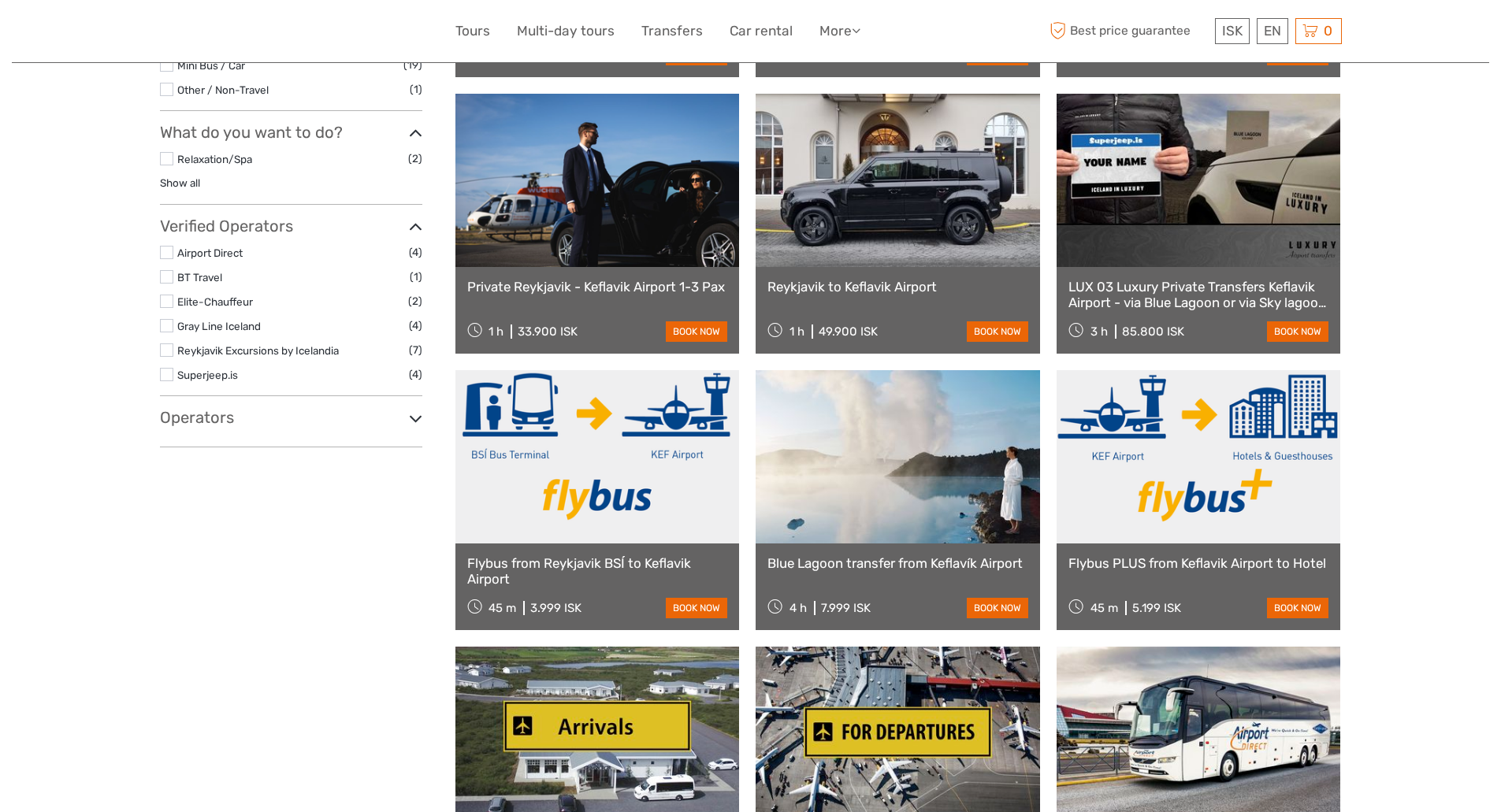 click at bounding box center [166, 276] 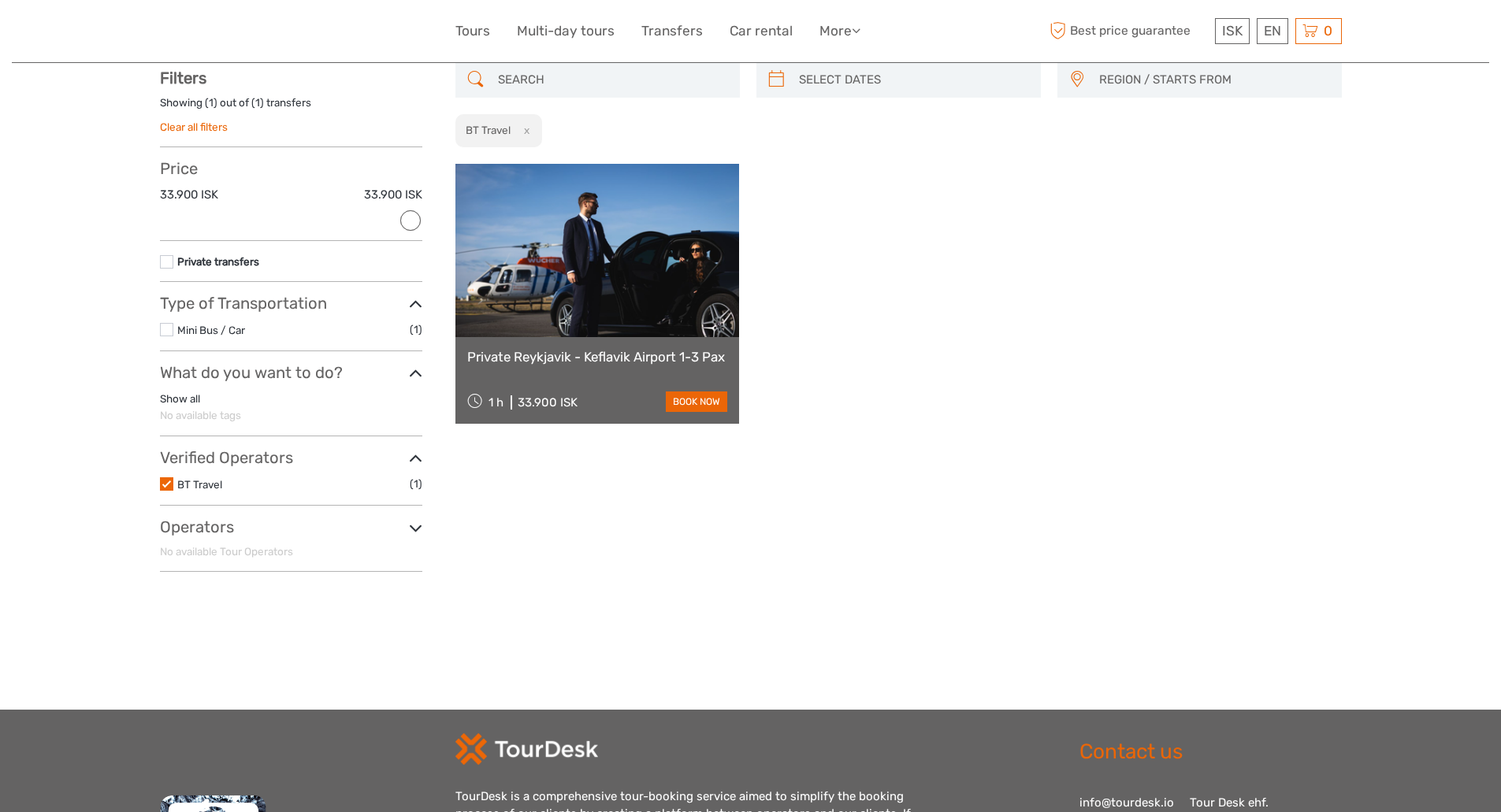 scroll, scrollTop: 90, scrollLeft: 0, axis: vertical 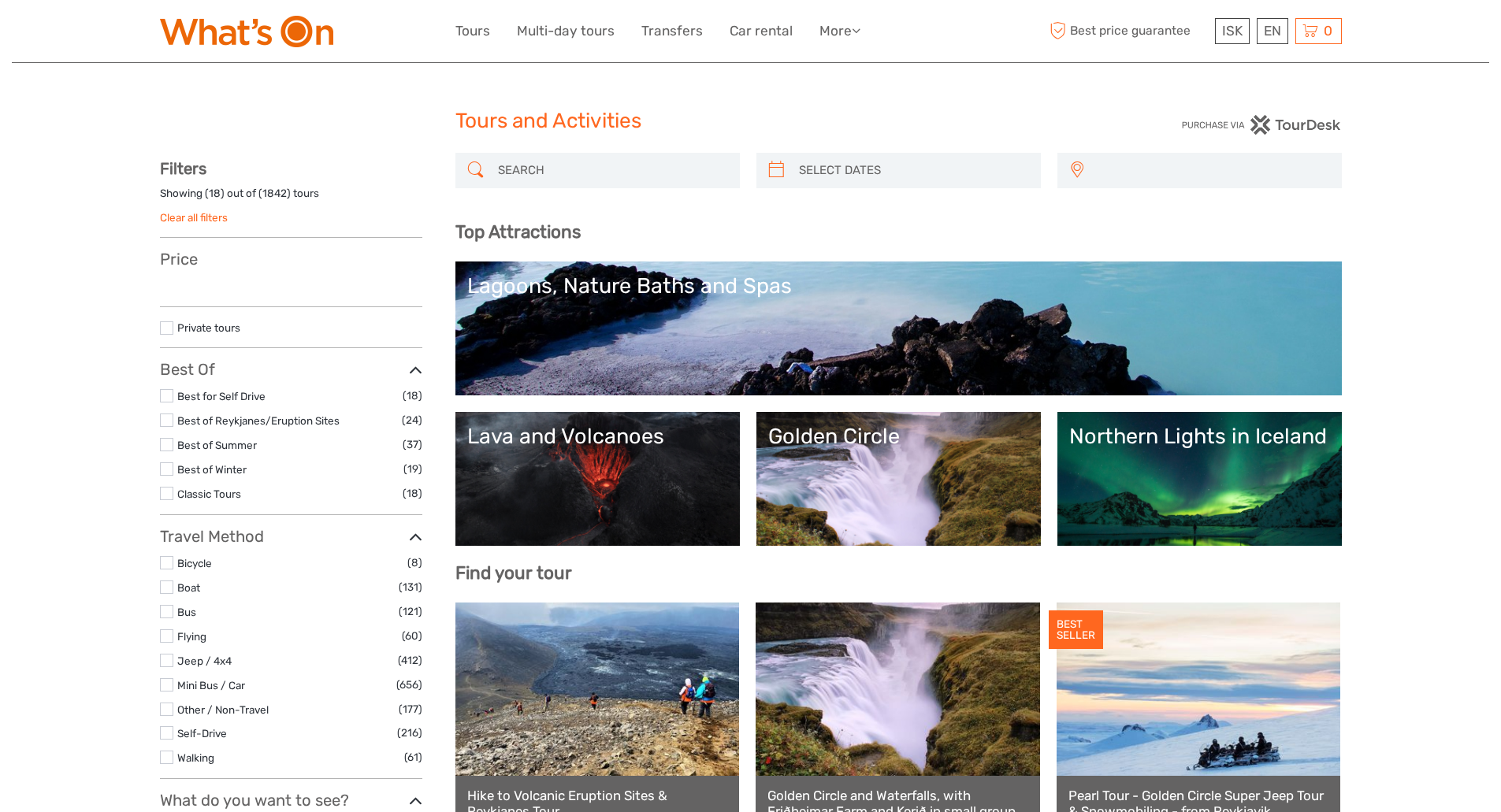select 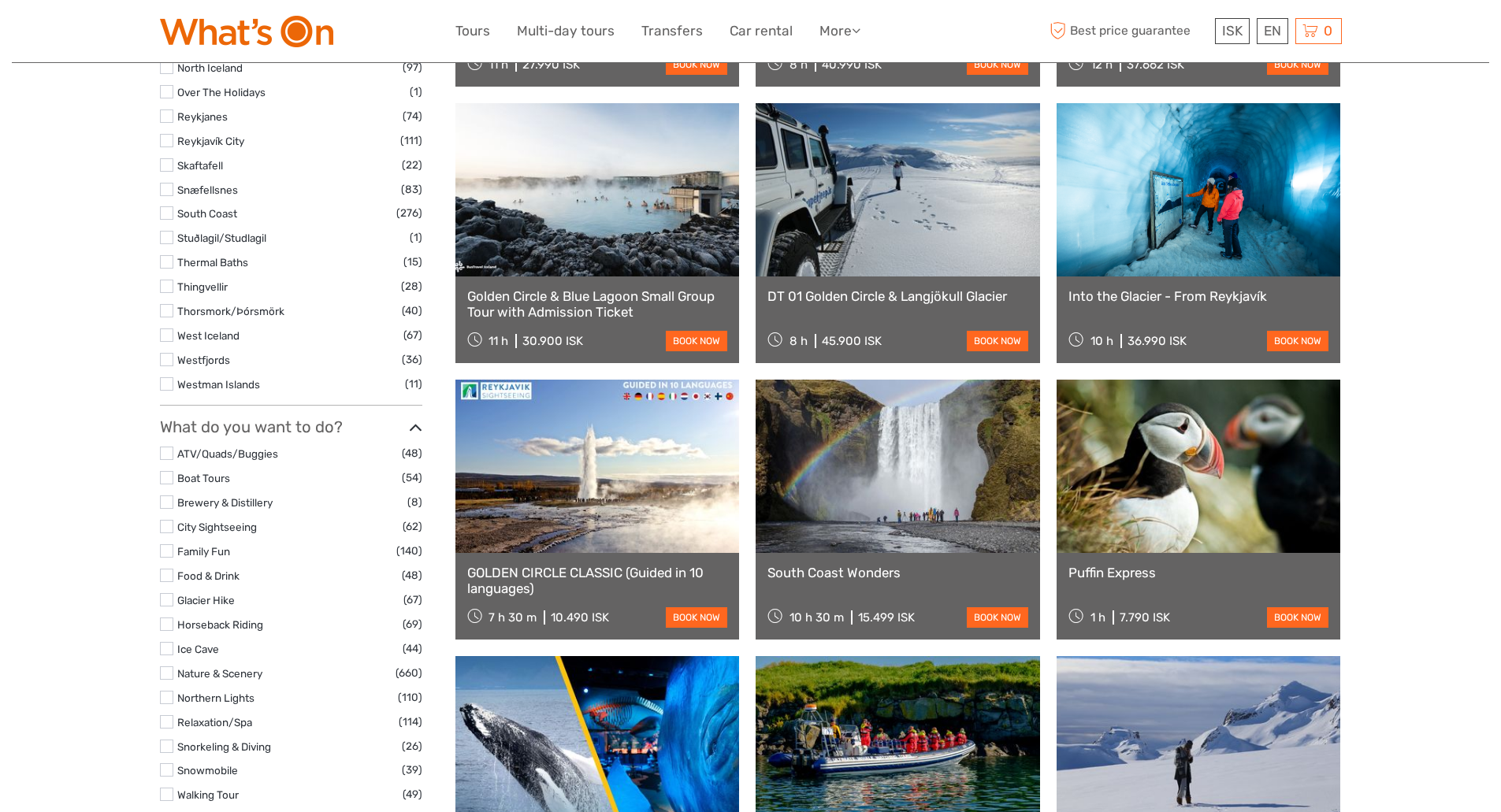 select 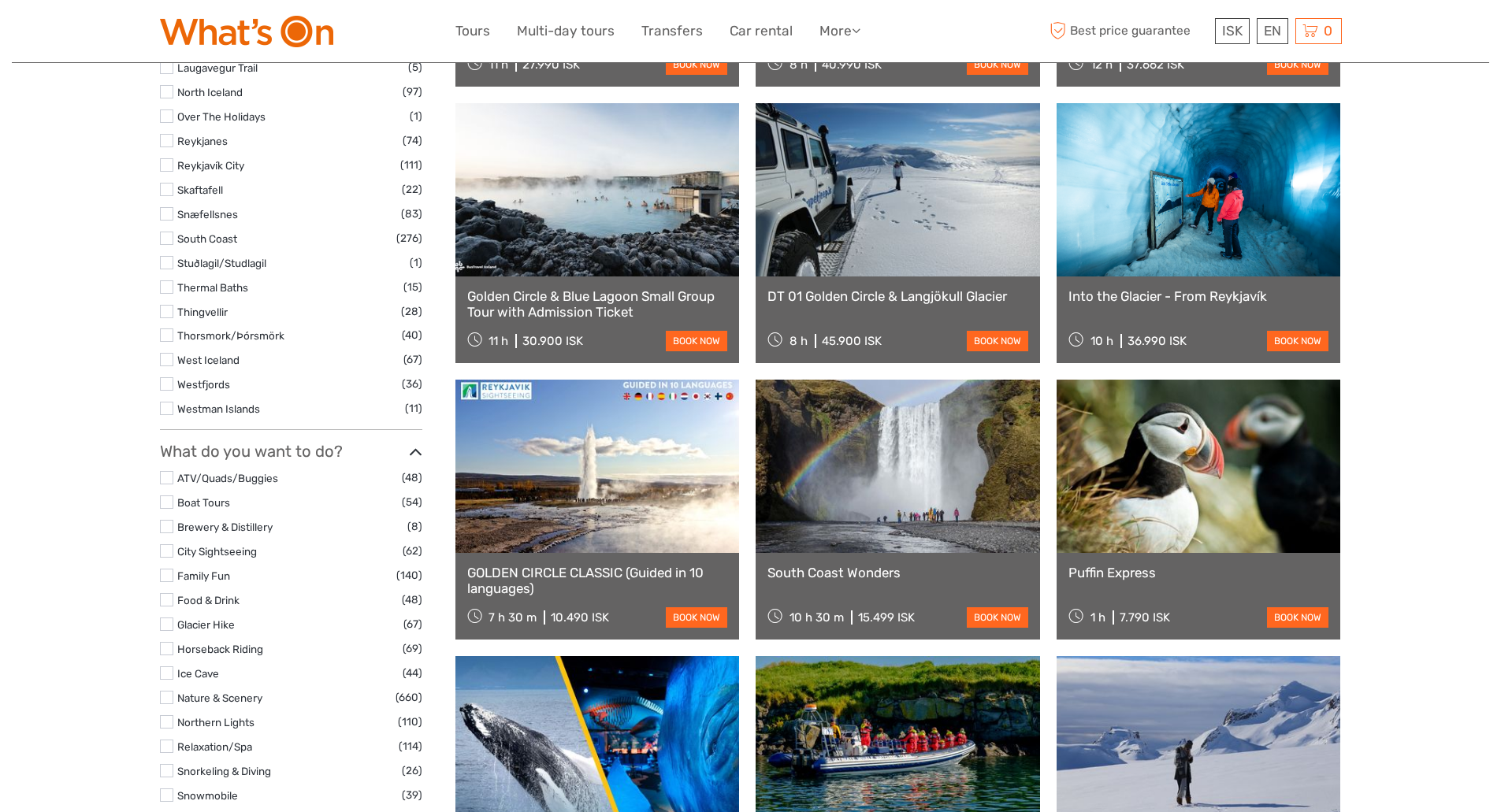 scroll, scrollTop: 1142, scrollLeft: 0, axis: vertical 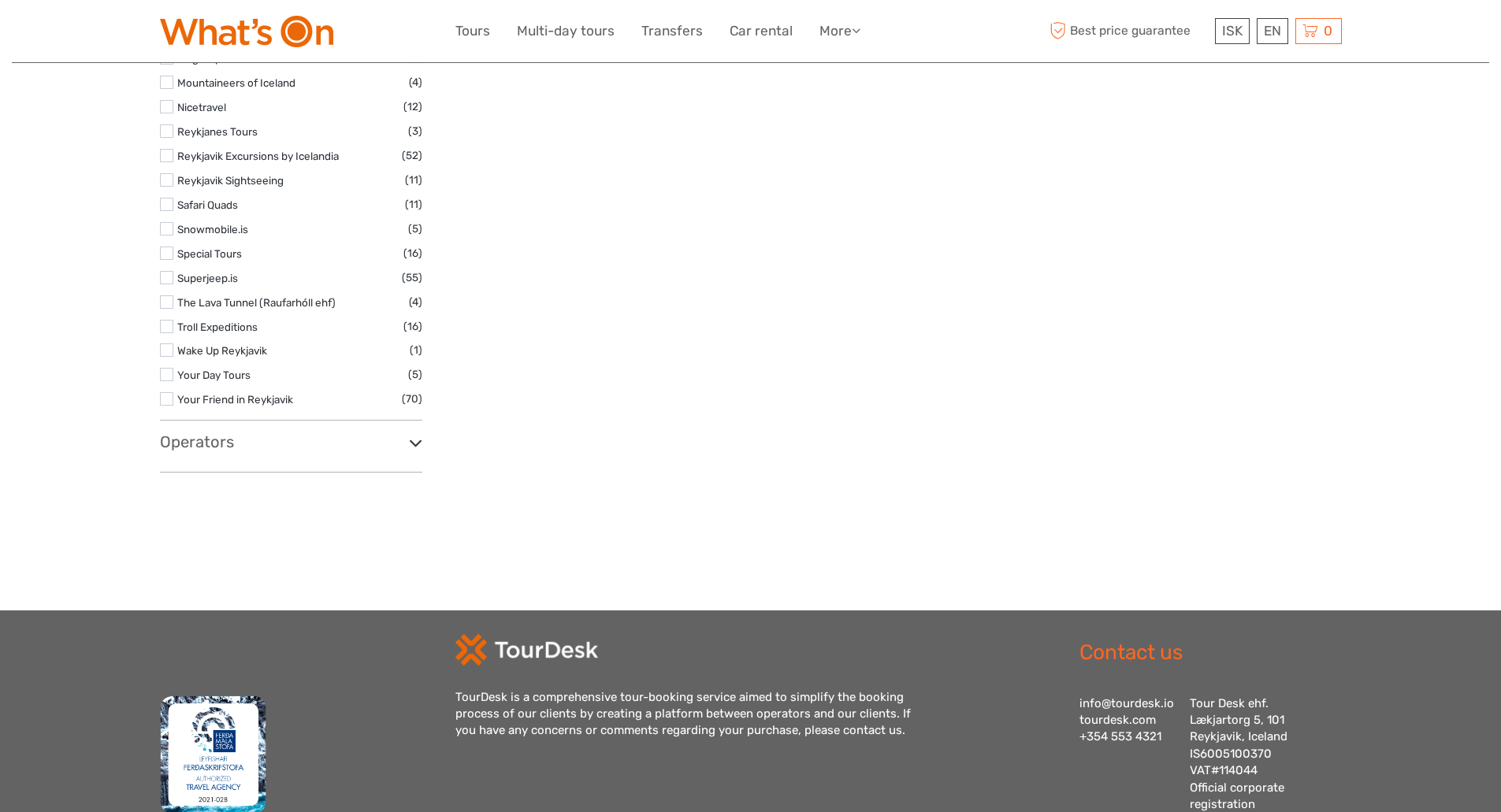 click on "Operators" at bounding box center [291, 442] 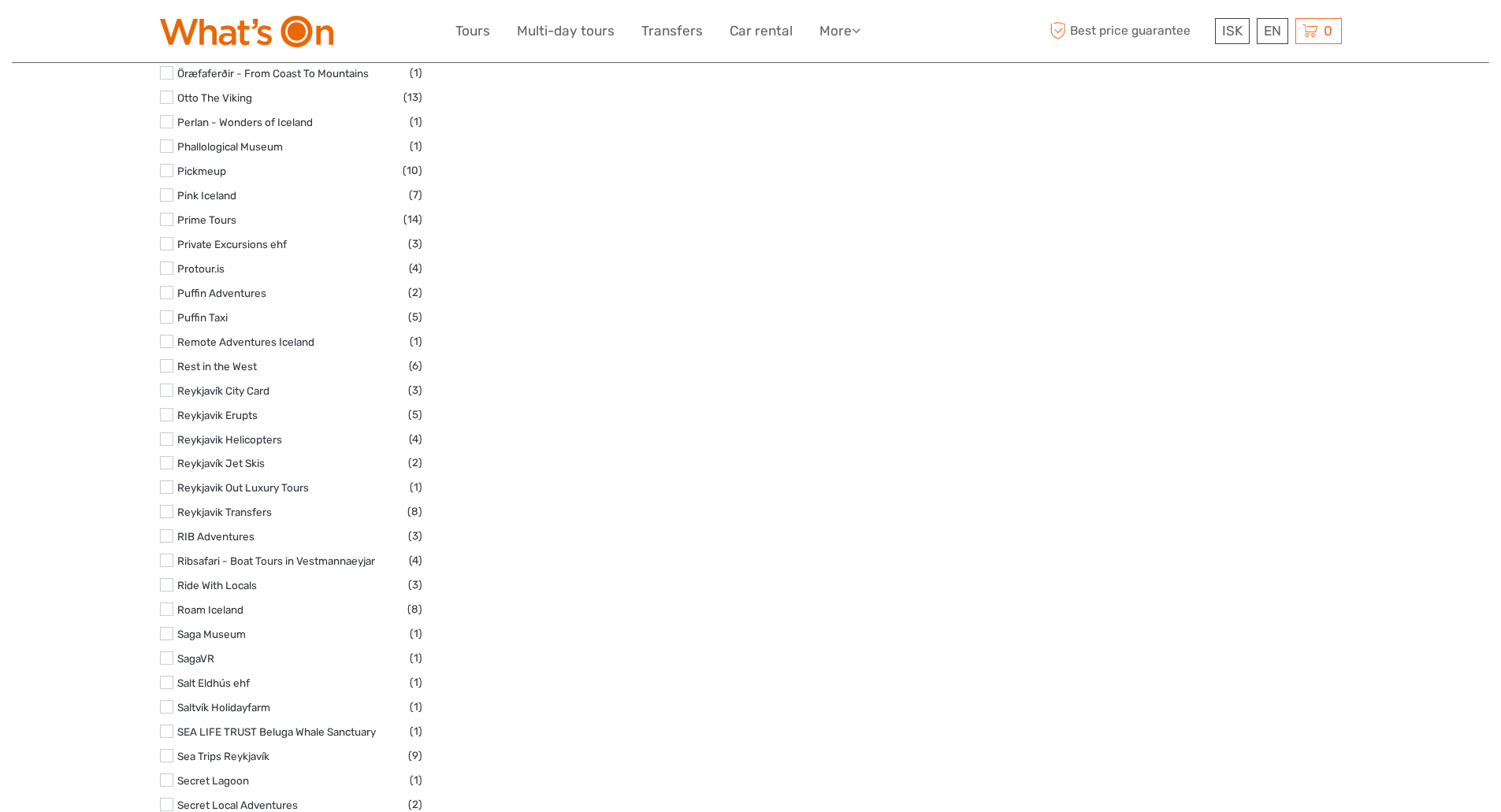 scroll, scrollTop: 7046, scrollLeft: 0, axis: vertical 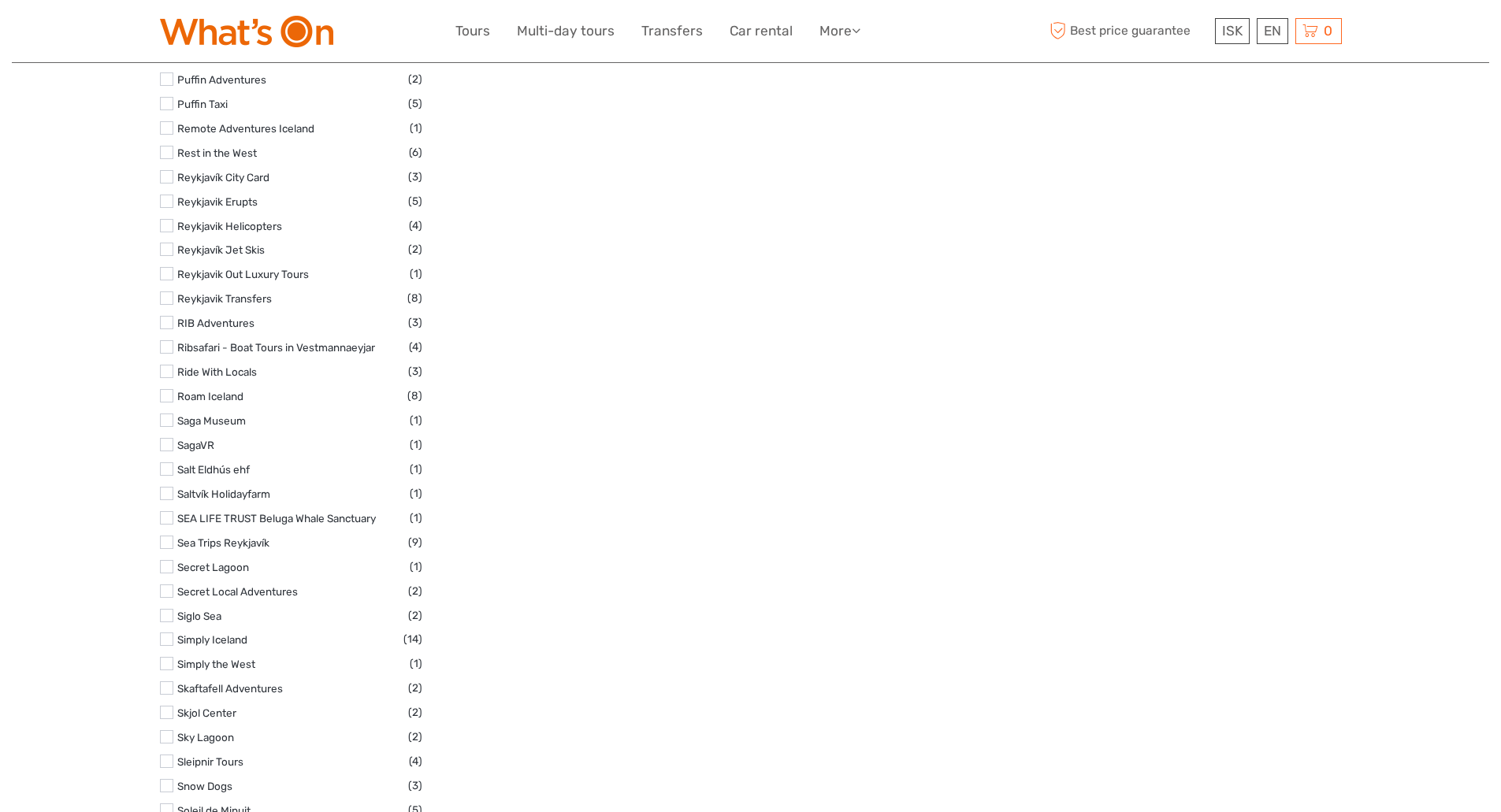 click at bounding box center (166, 395) 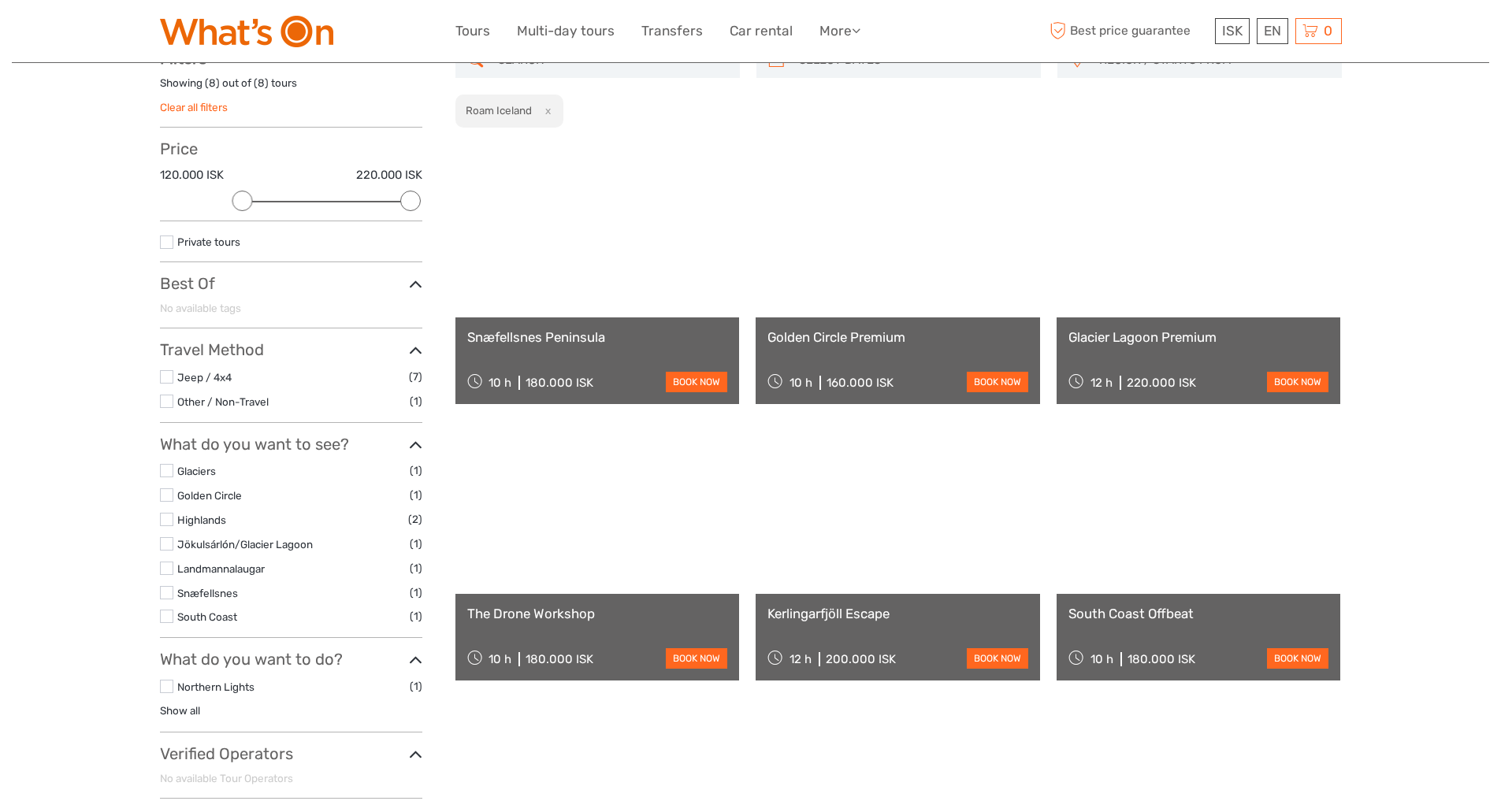 scroll, scrollTop: 90, scrollLeft: 0, axis: vertical 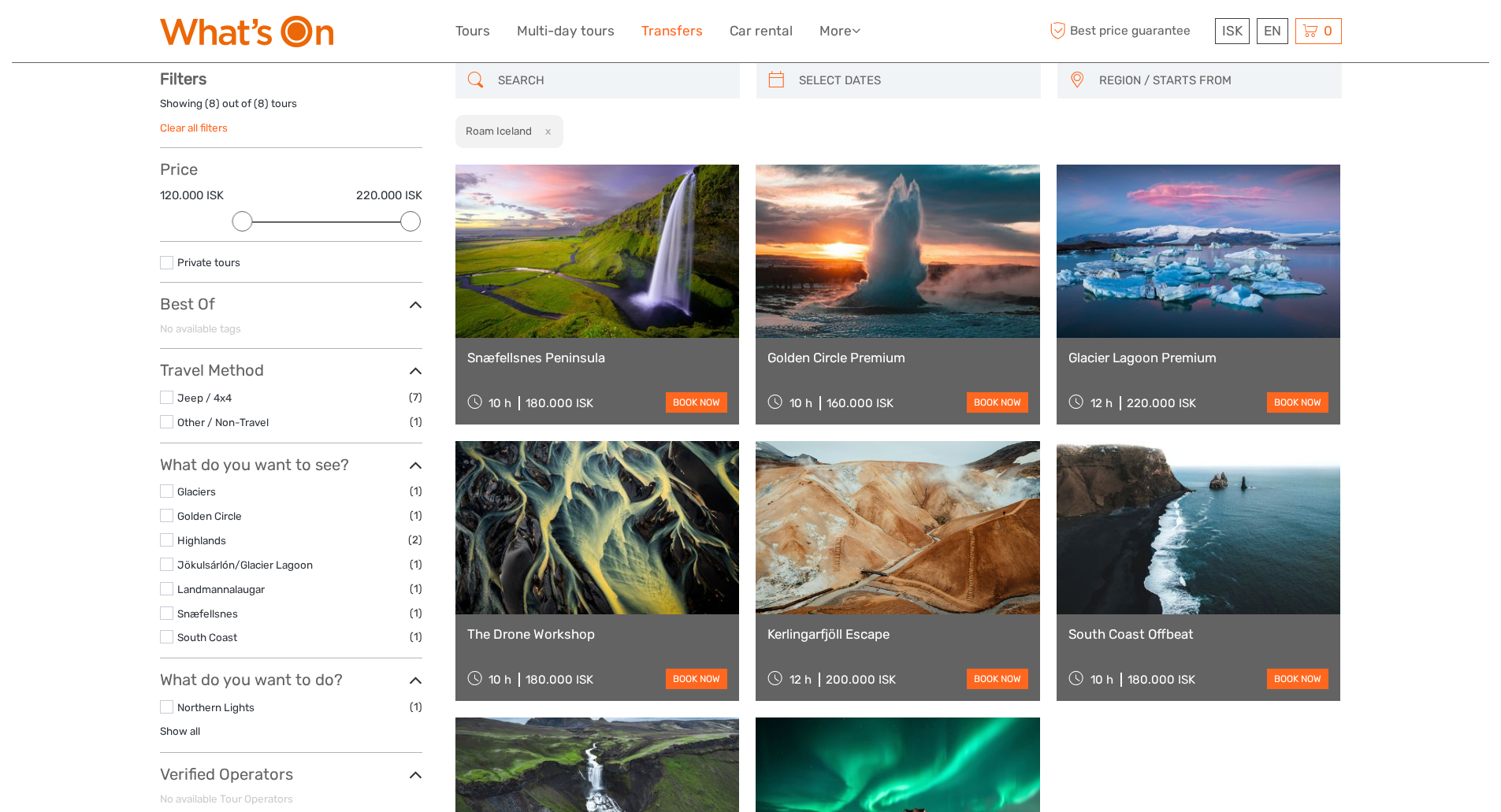 click on "Transfers" at bounding box center (672, 31) 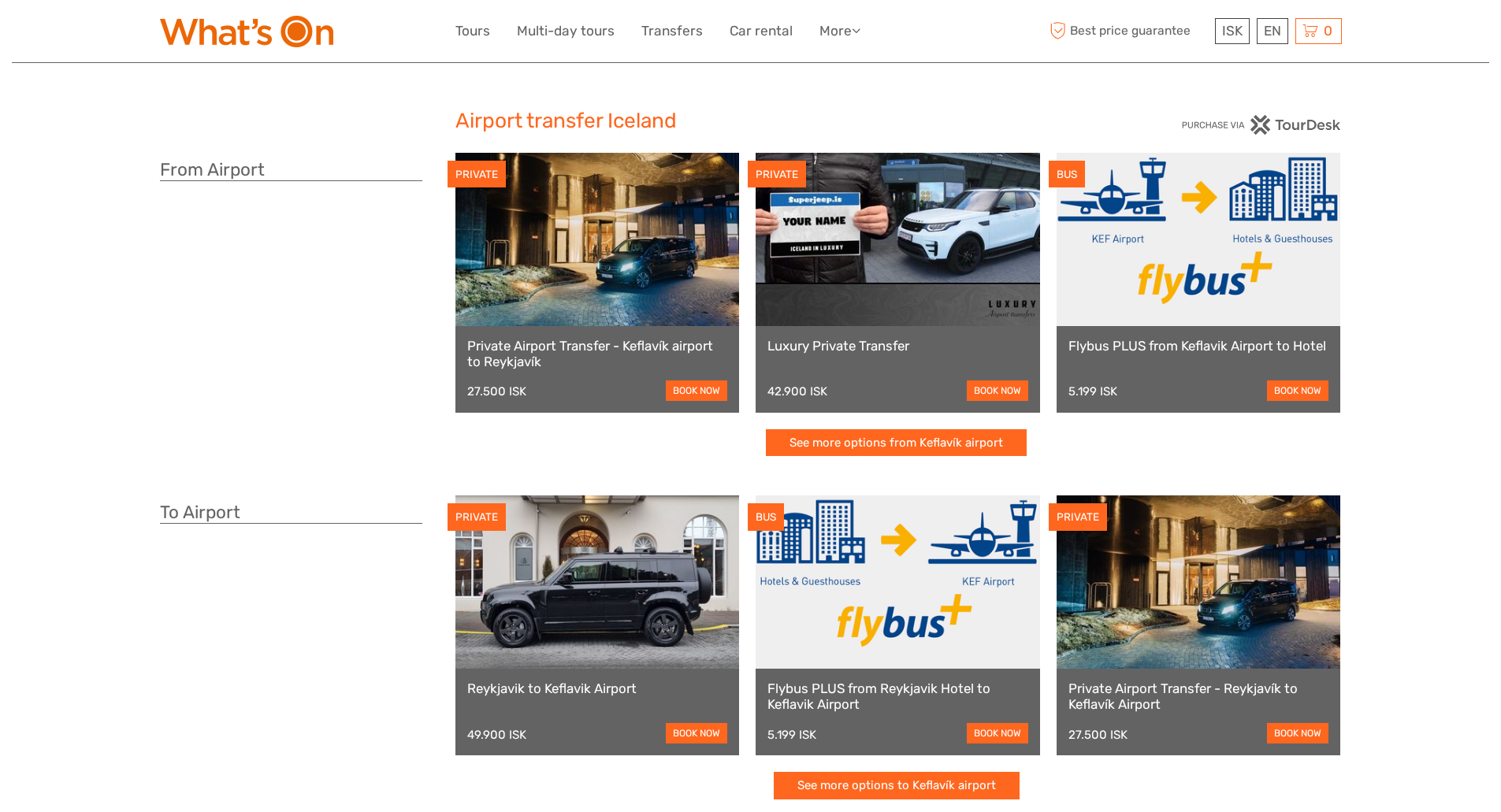 scroll, scrollTop: 0, scrollLeft: 0, axis: both 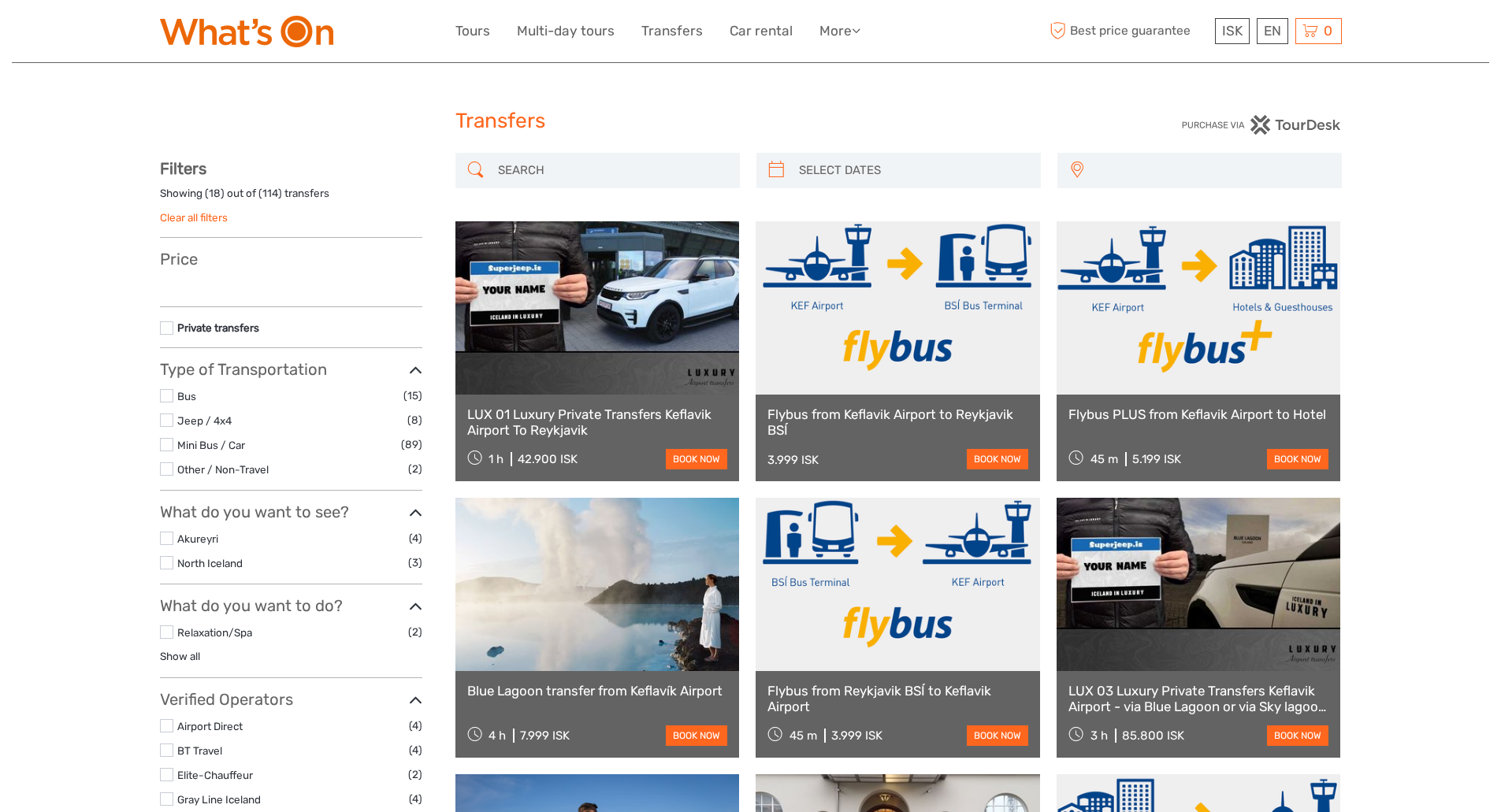 select 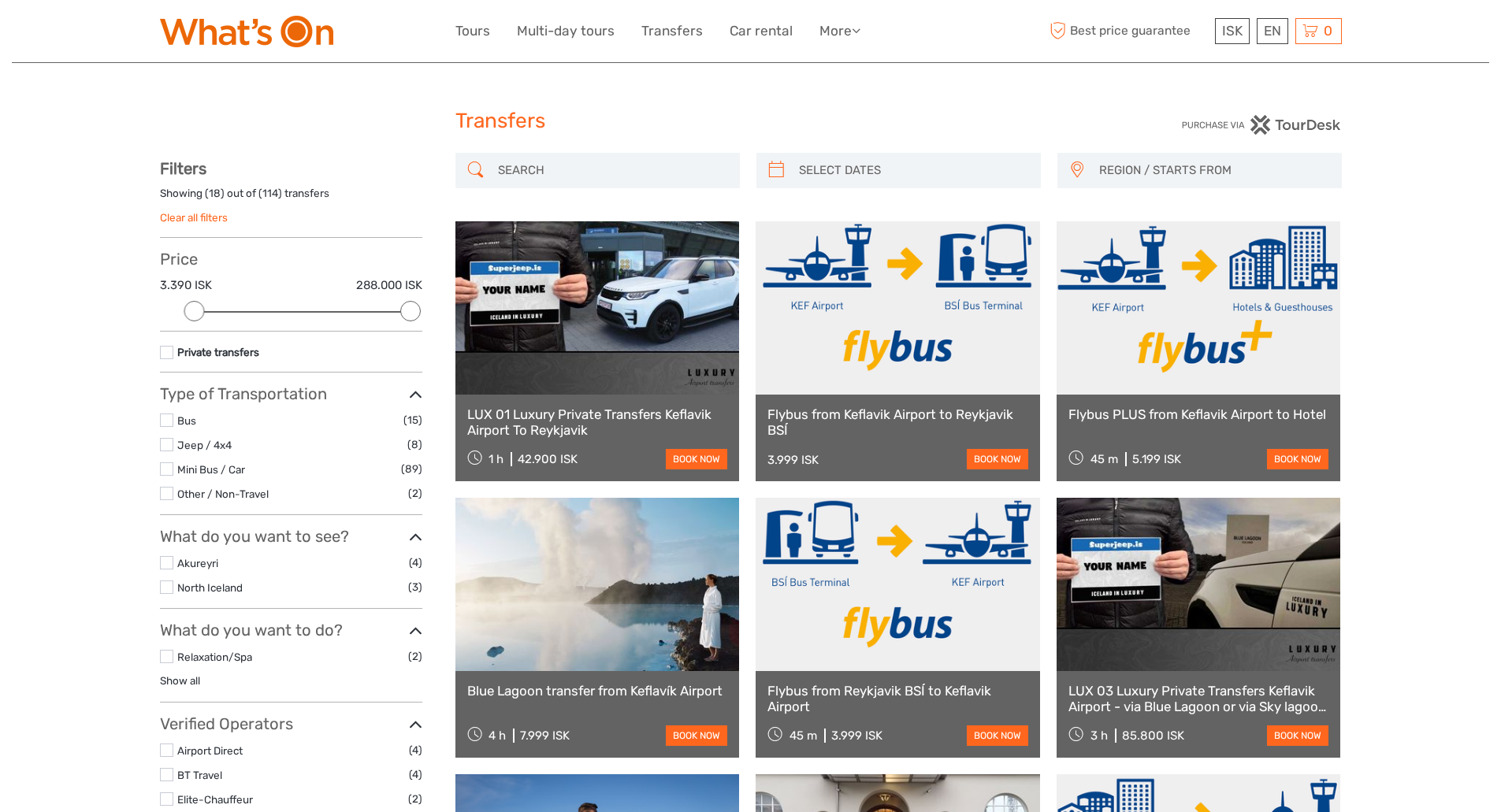 scroll, scrollTop: 0, scrollLeft: 0, axis: both 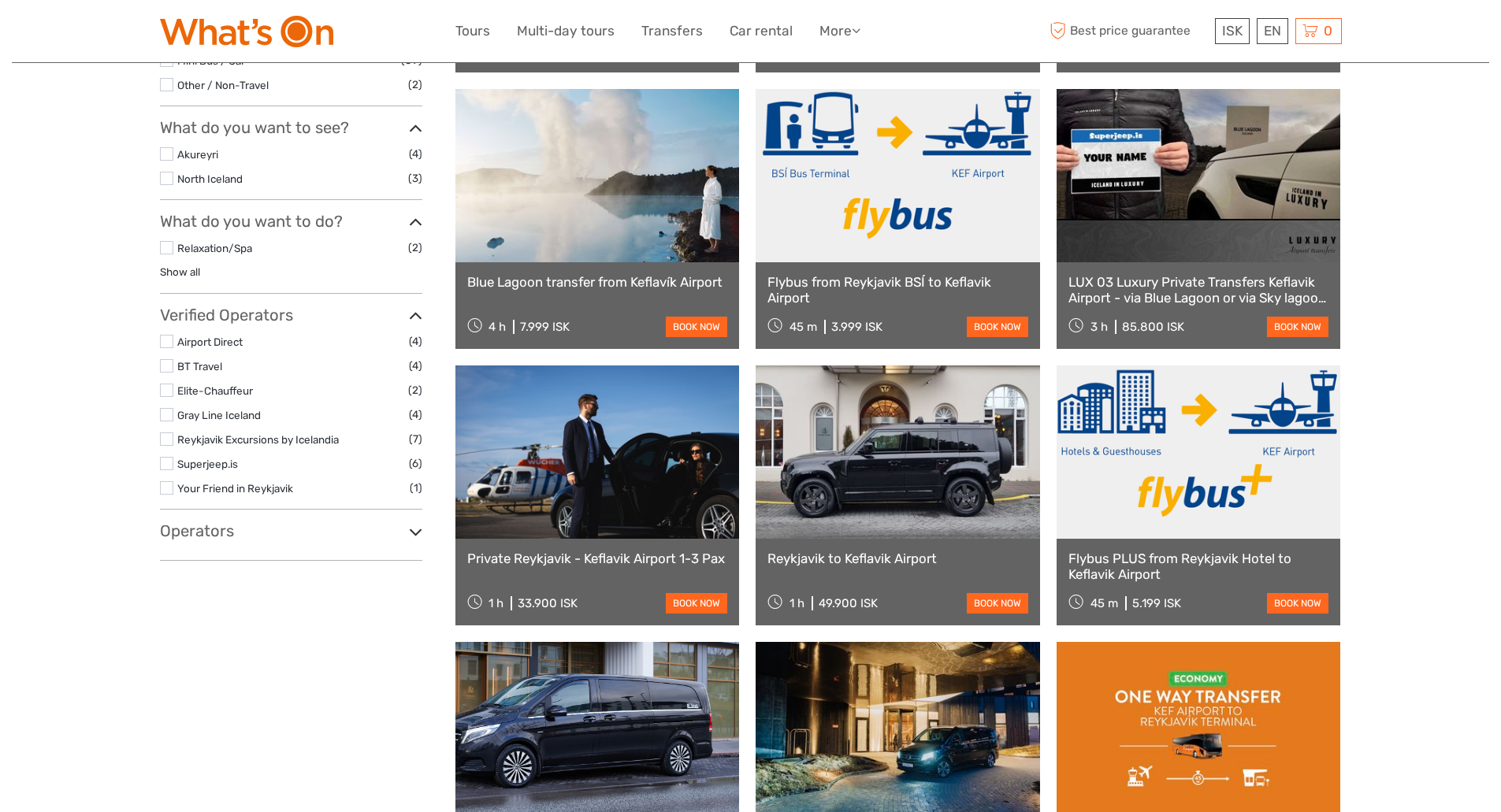 click on "Operators" at bounding box center (291, 531) 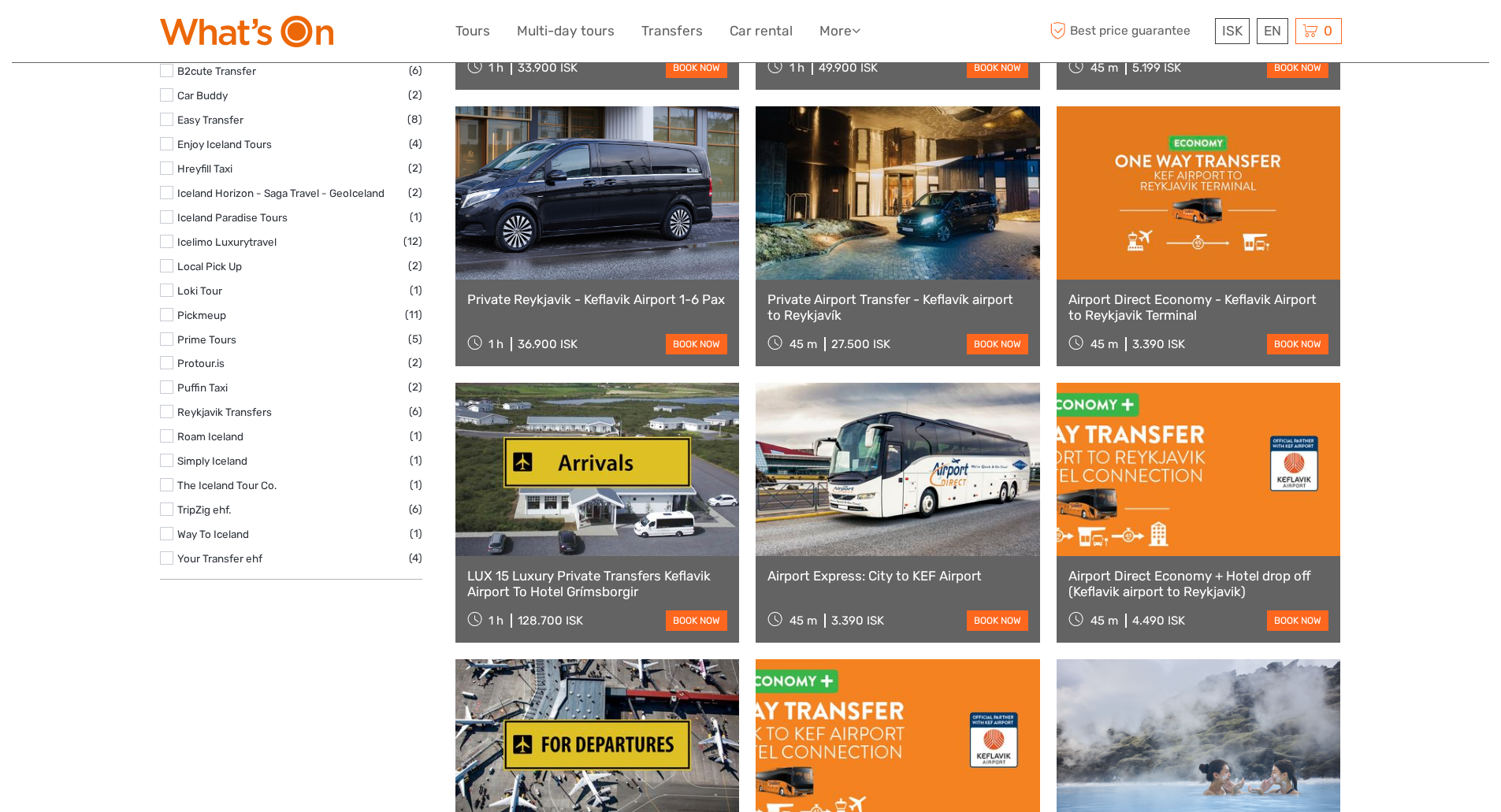 scroll, scrollTop: 960, scrollLeft: 0, axis: vertical 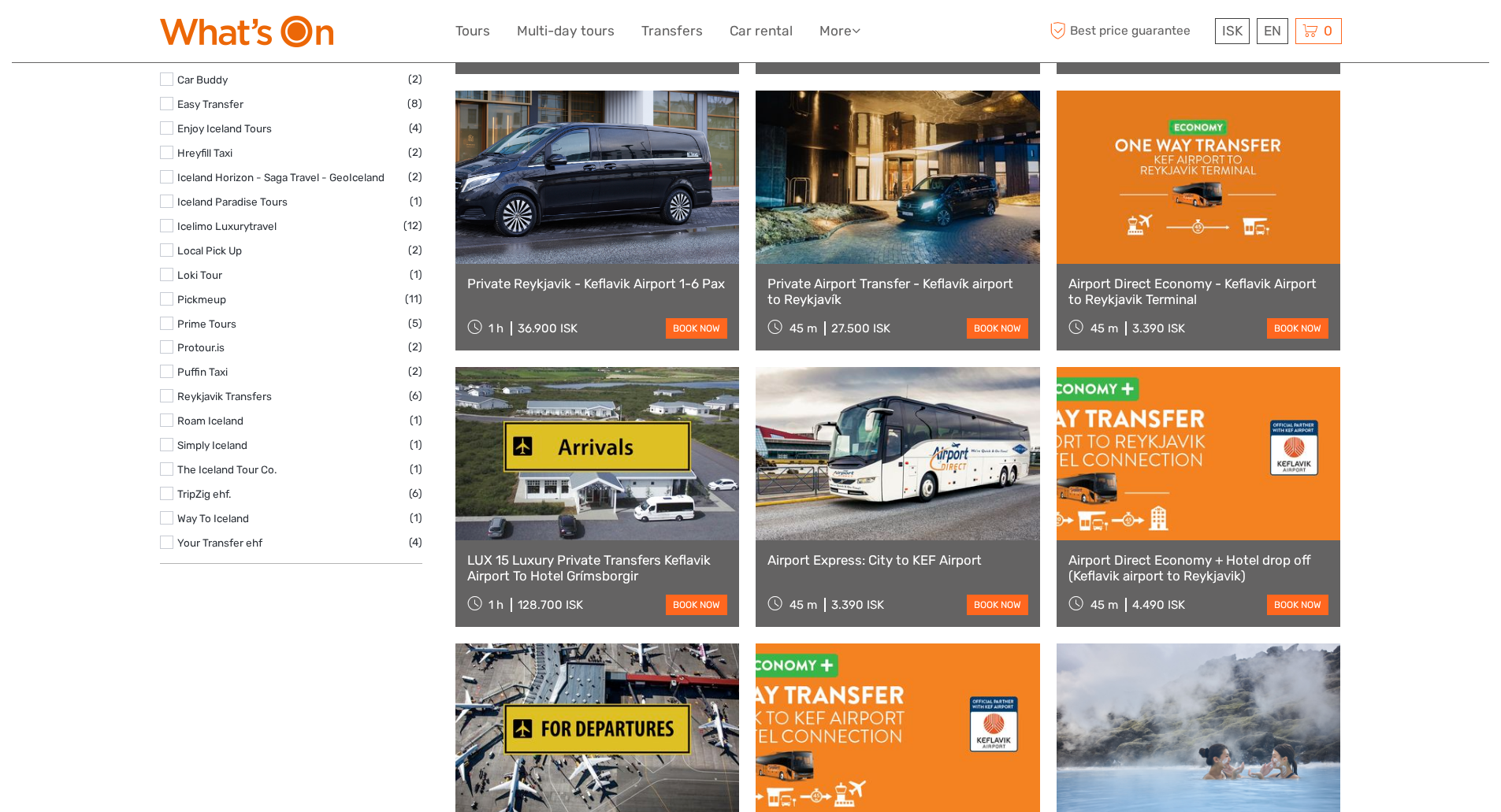 click at bounding box center [166, 420] 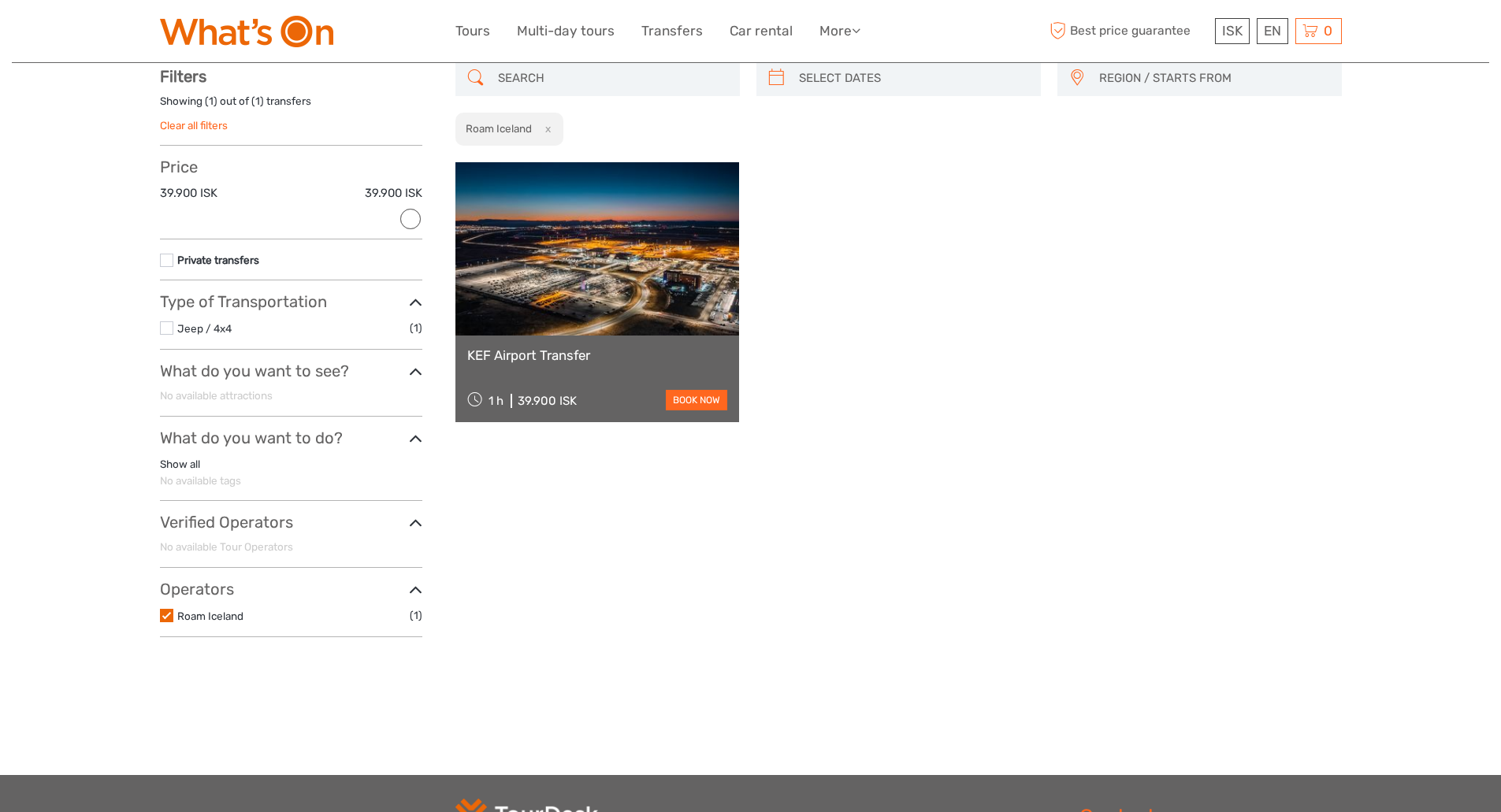 scroll, scrollTop: 90, scrollLeft: 0, axis: vertical 